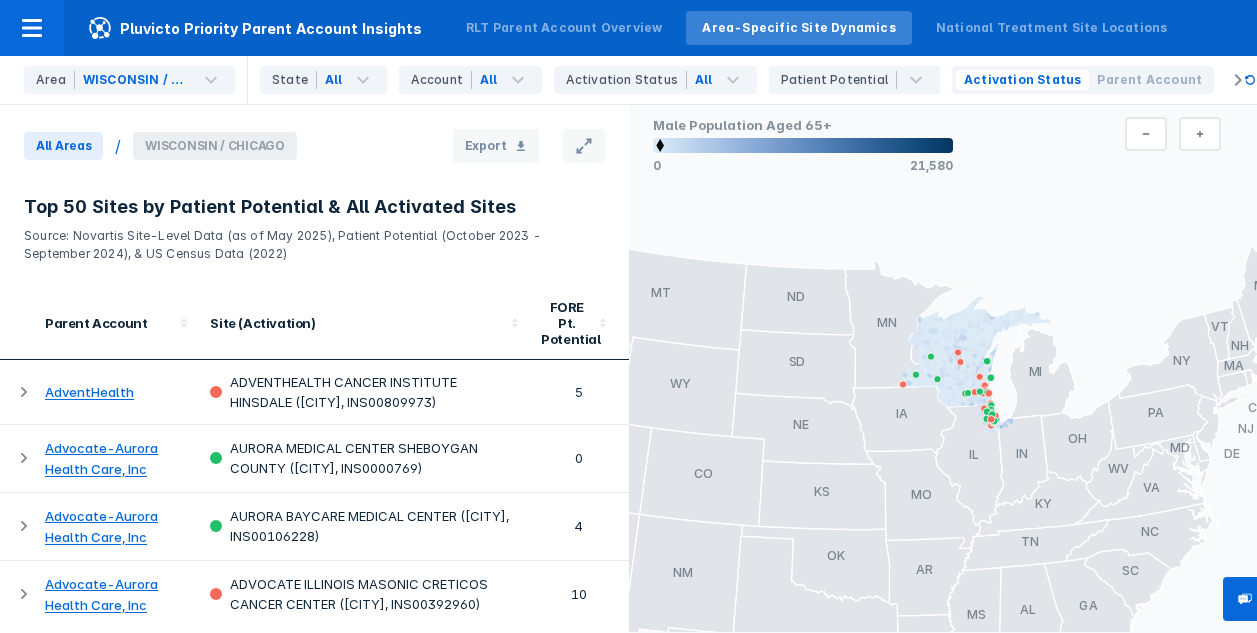 scroll, scrollTop: 0, scrollLeft: 0, axis: both 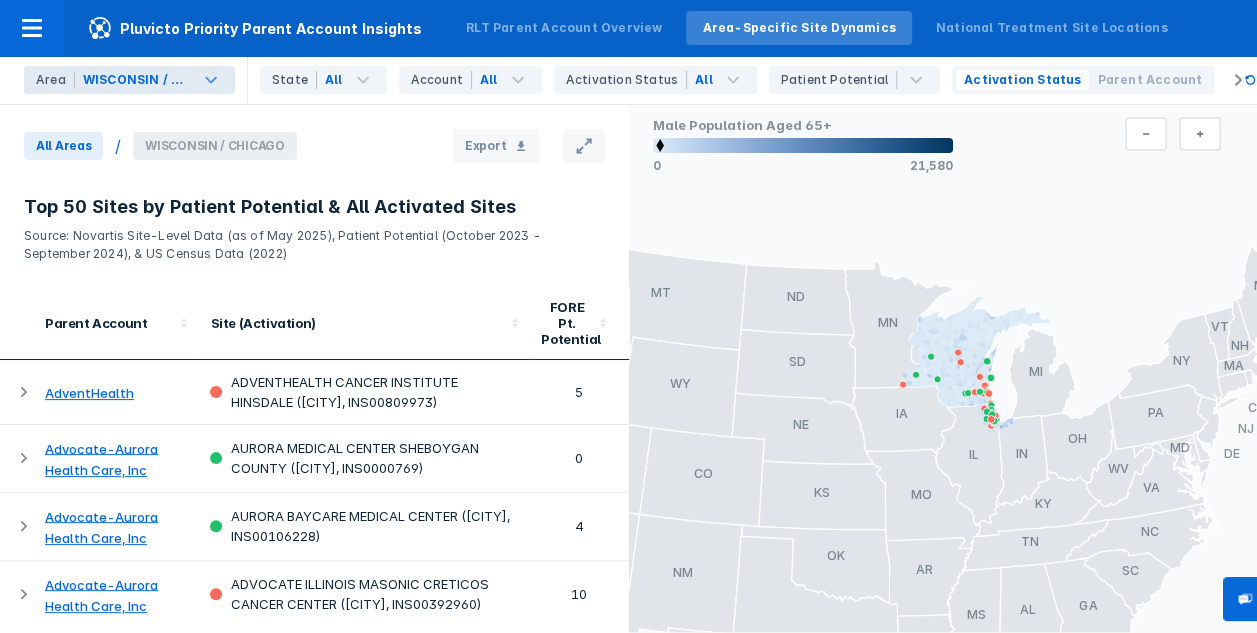 click on "Area WISCONSIN / CHICAGO" at bounding box center [129, 80] 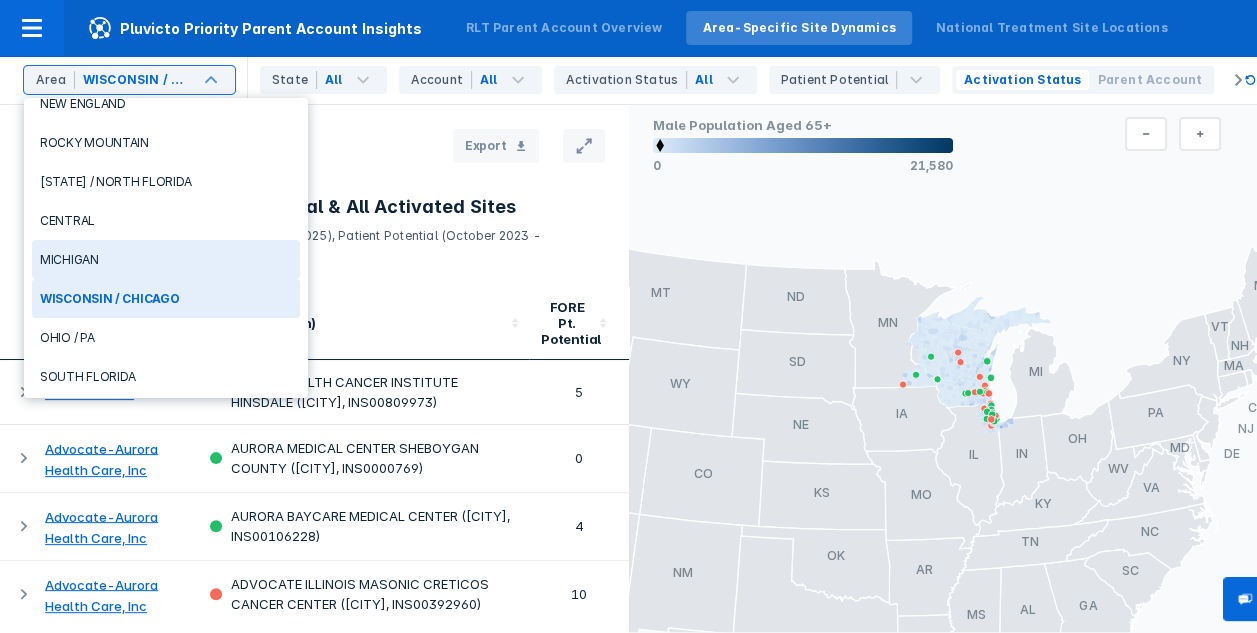 scroll, scrollTop: 300, scrollLeft: 0, axis: vertical 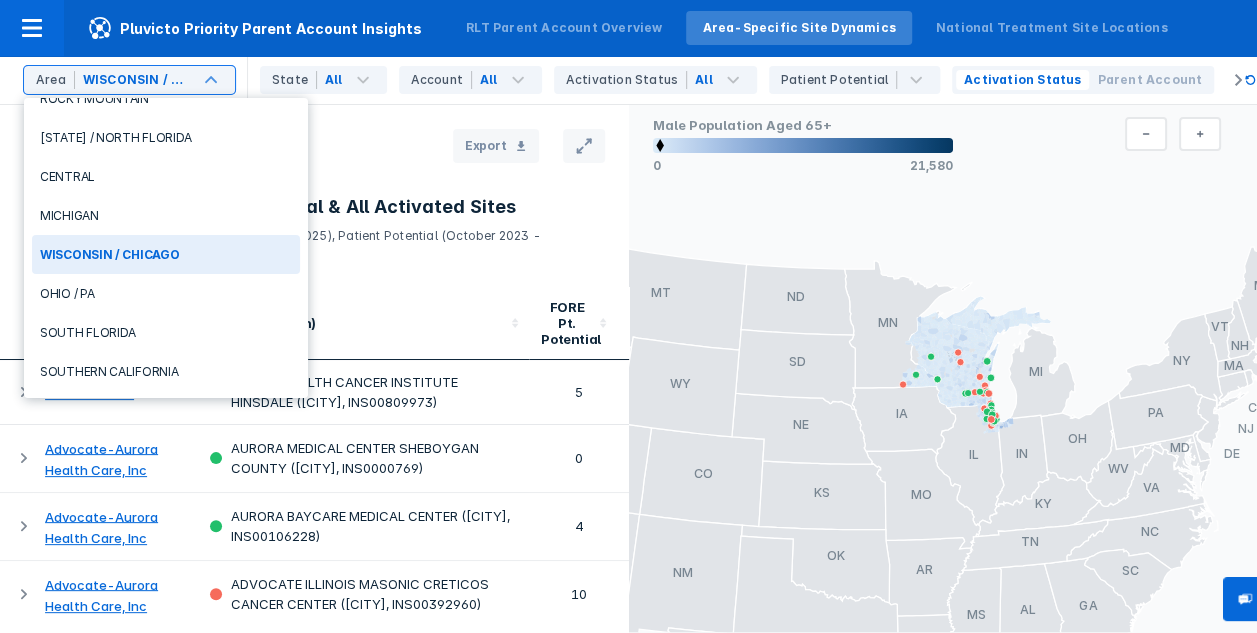 click on "WISCONSIN / CHICAGO" at bounding box center (166, 254) 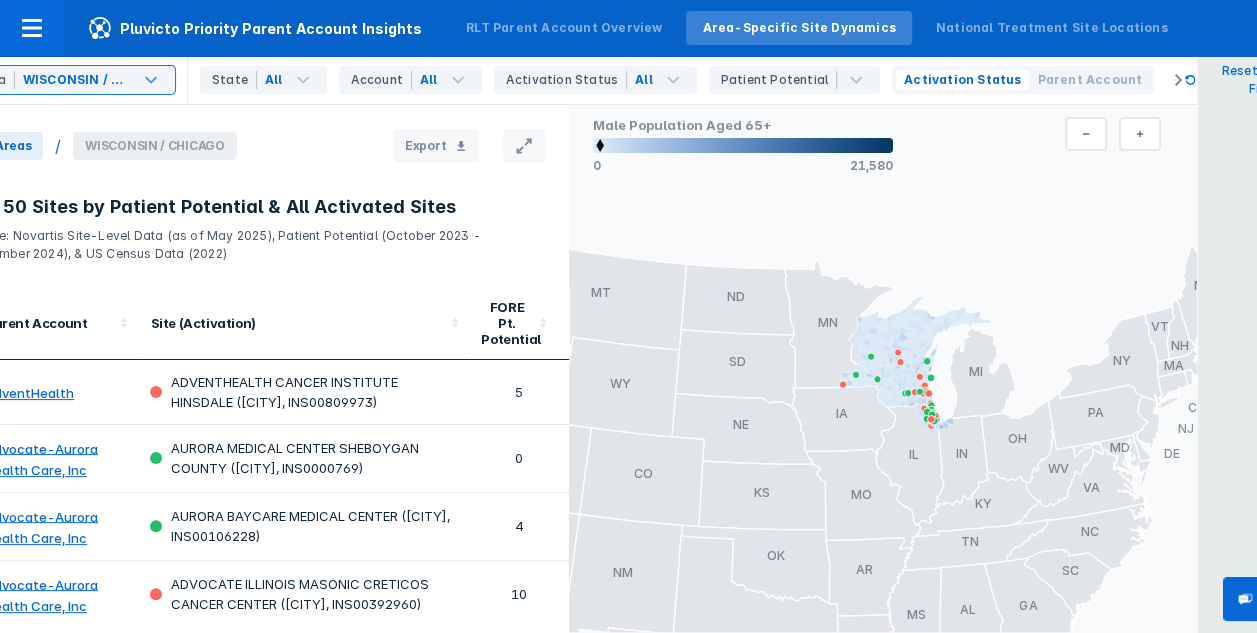 scroll, scrollTop: 0, scrollLeft: 80, axis: horizontal 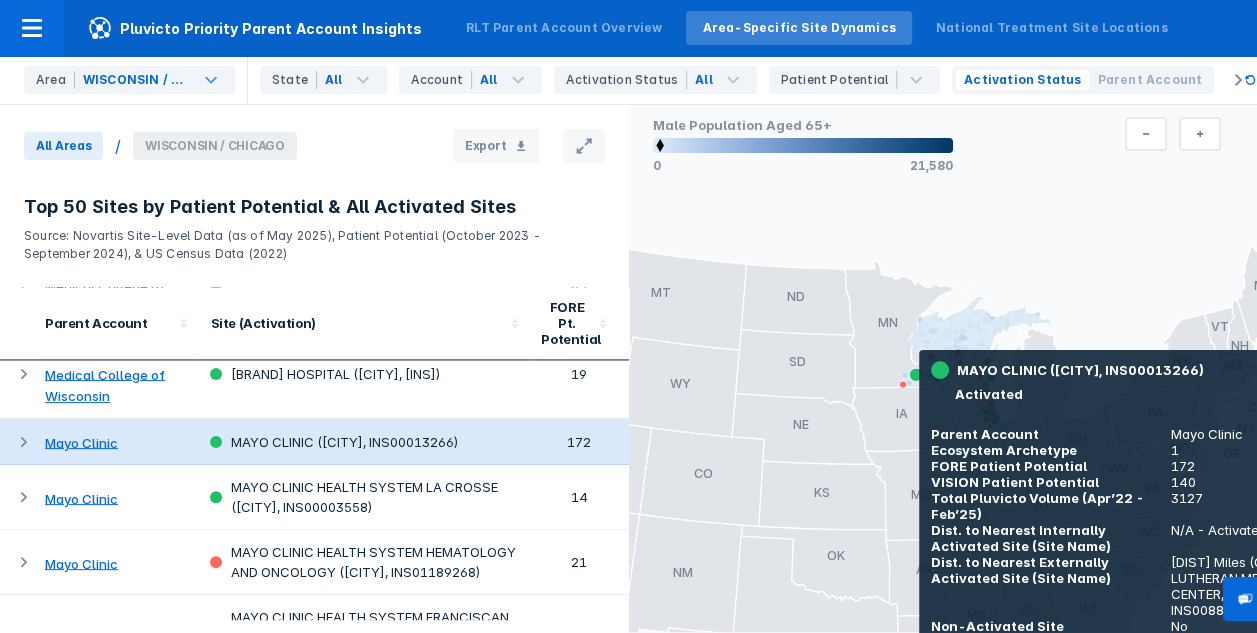 click 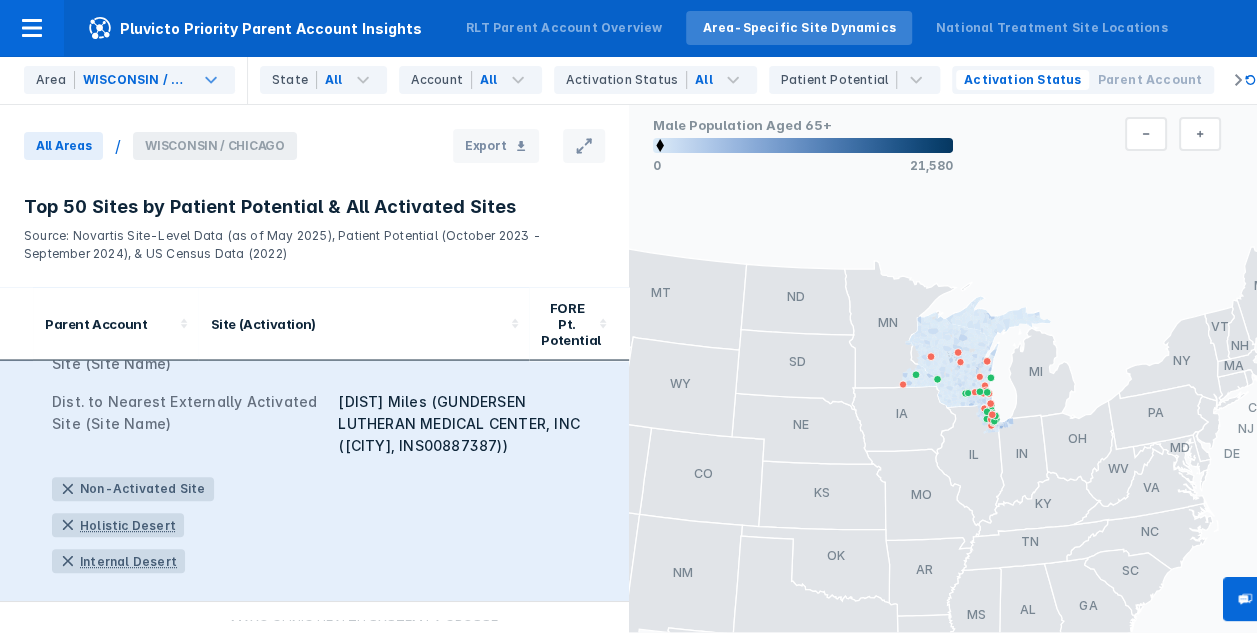 scroll, scrollTop: 2000, scrollLeft: 0, axis: vertical 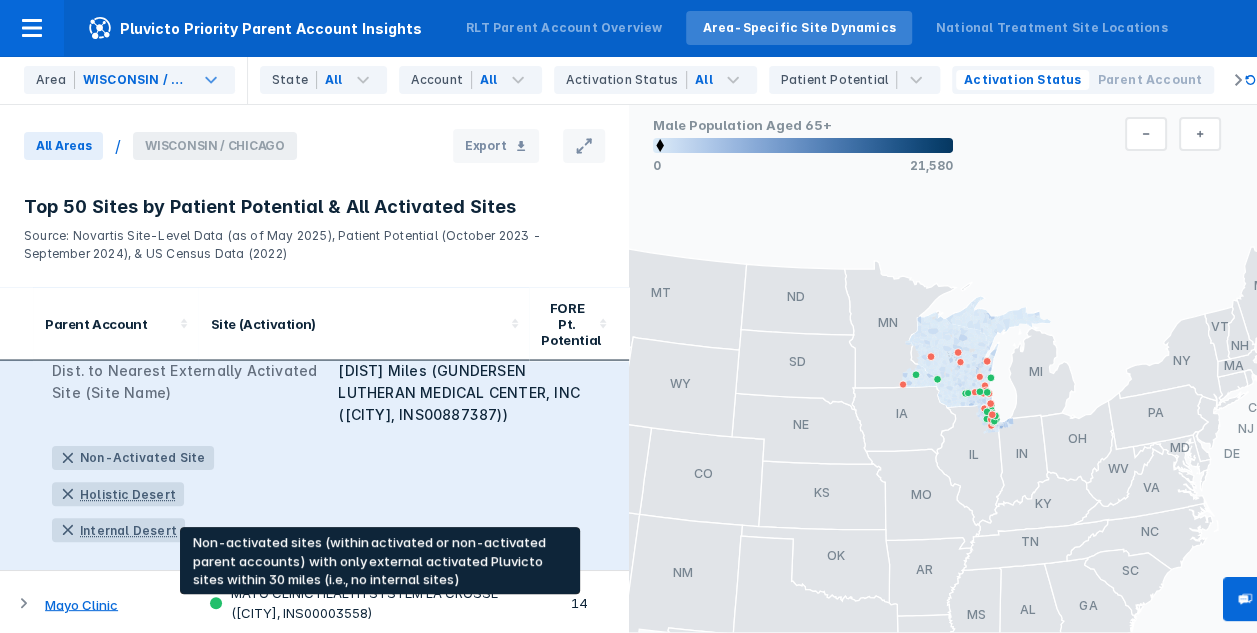 click on "Internal Desert" at bounding box center (128, 530) 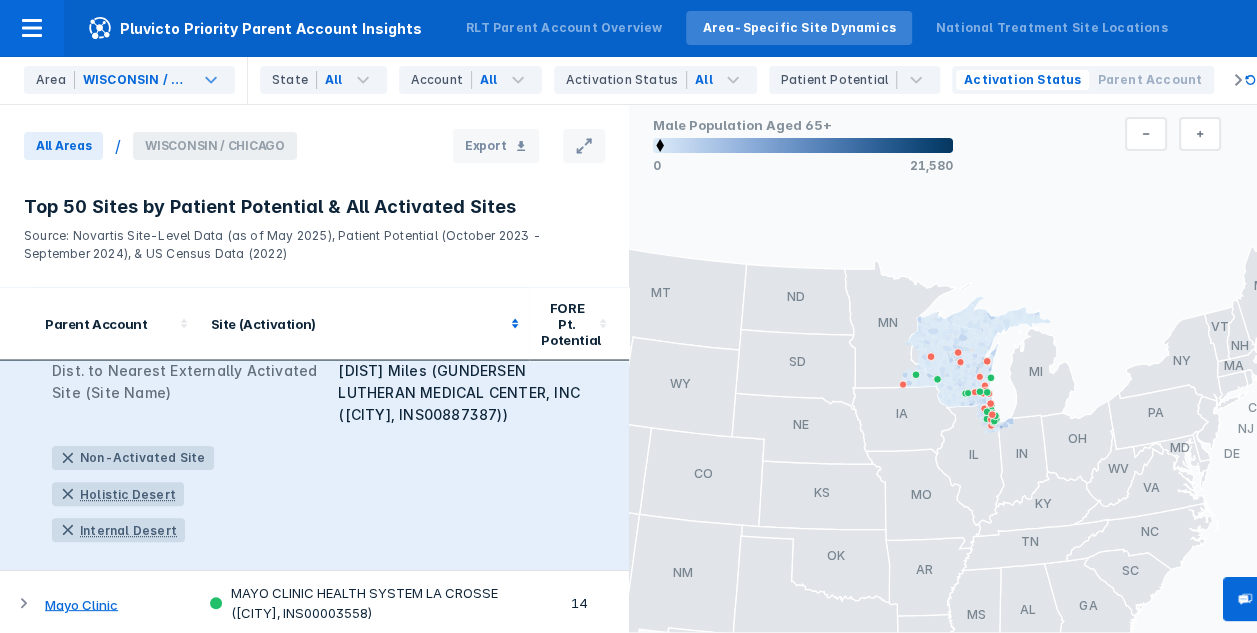 click 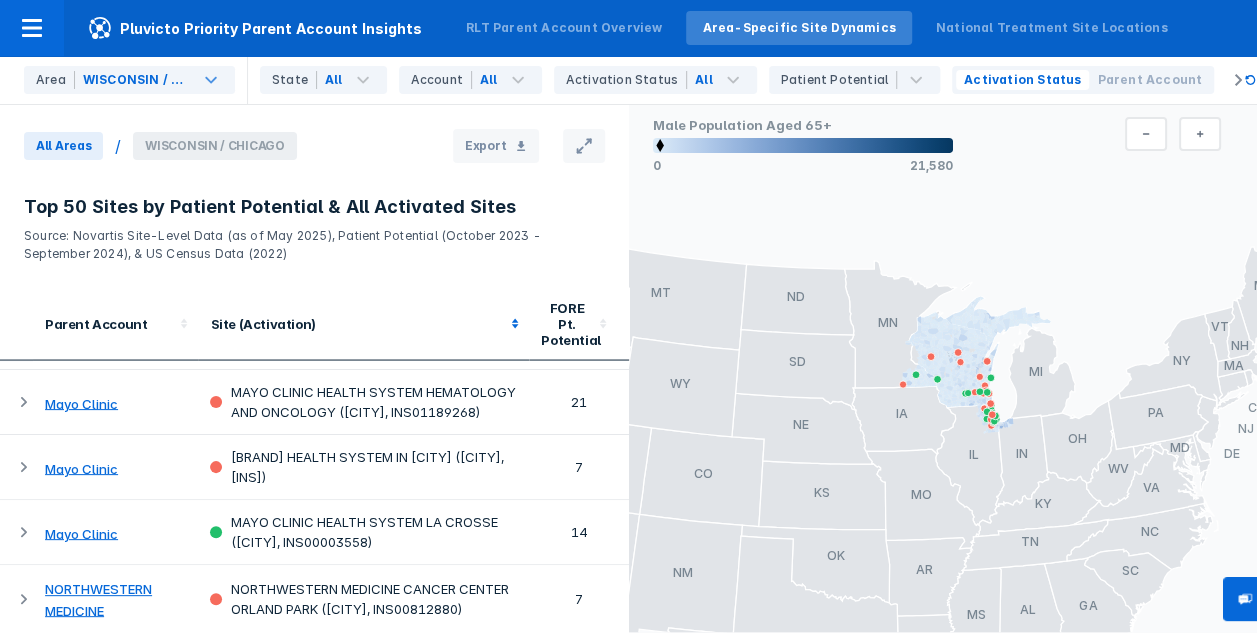 click 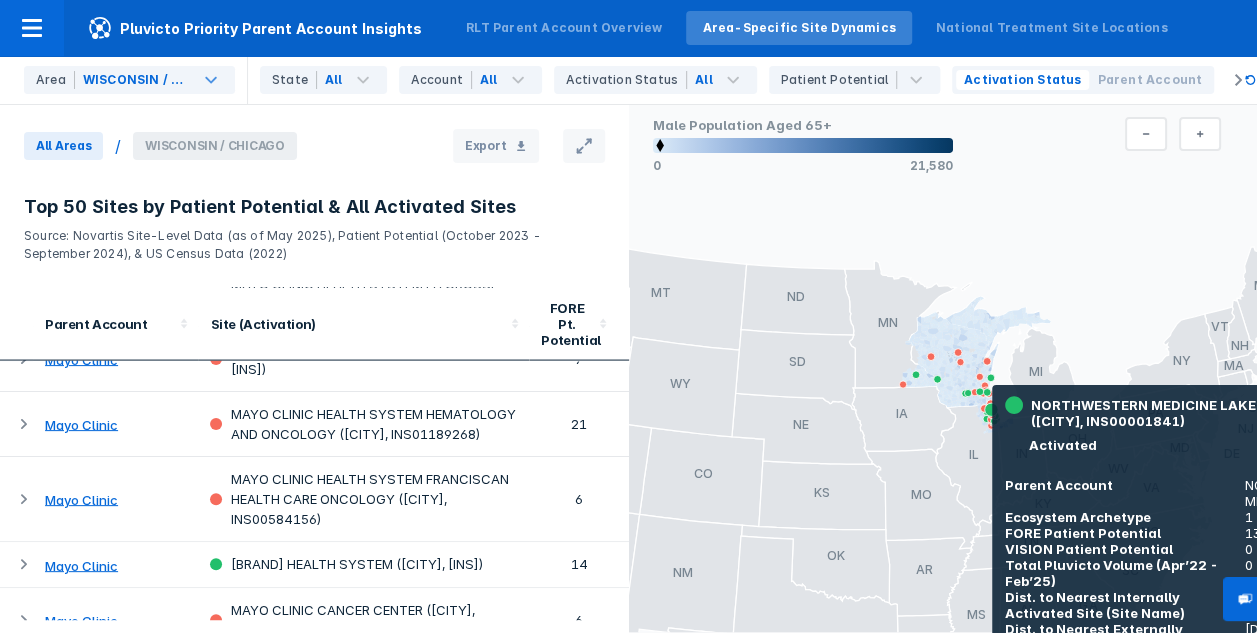 scroll, scrollTop: 2200, scrollLeft: 0, axis: vertical 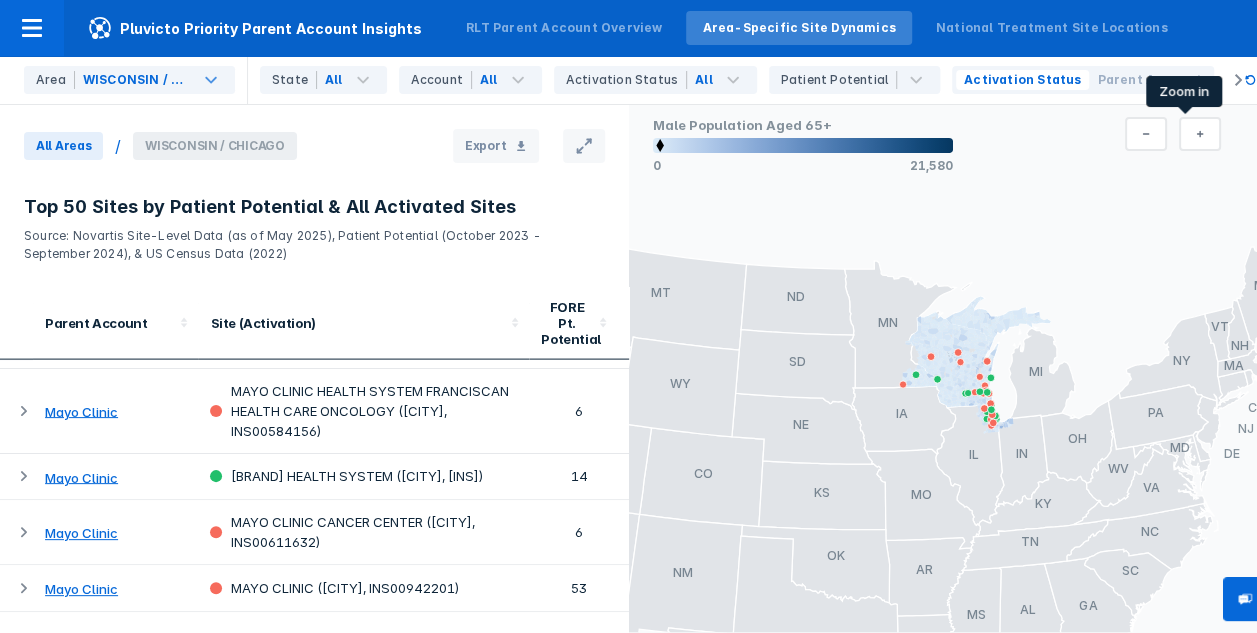 click at bounding box center [1200, 134] 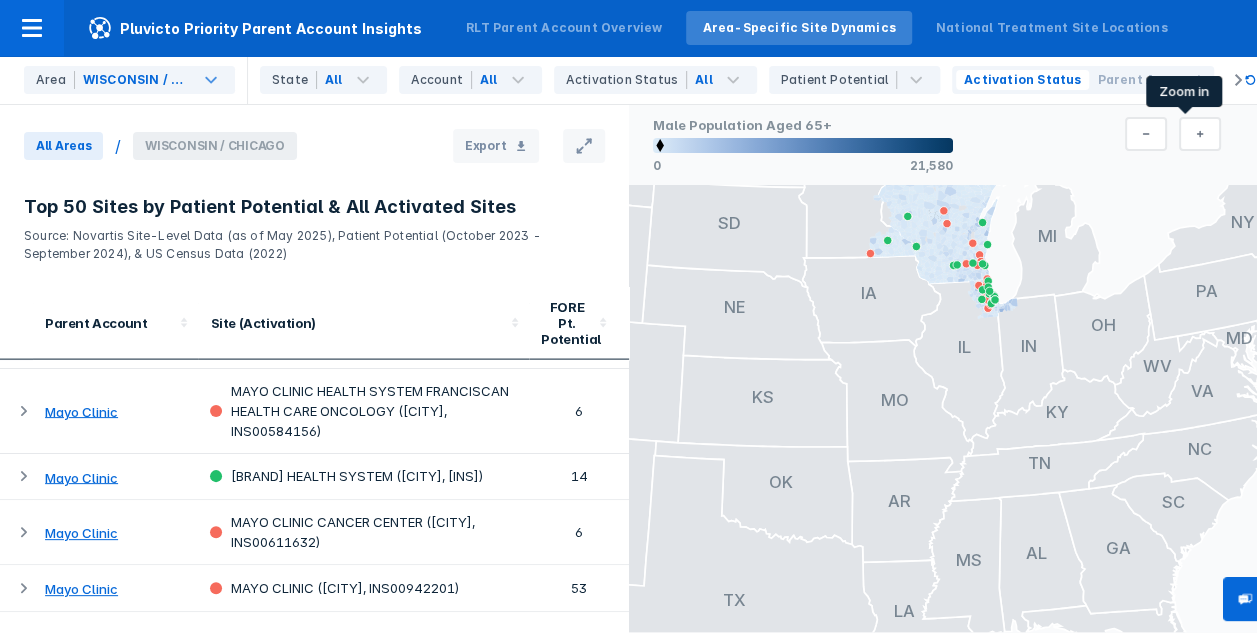 click at bounding box center (1200, 134) 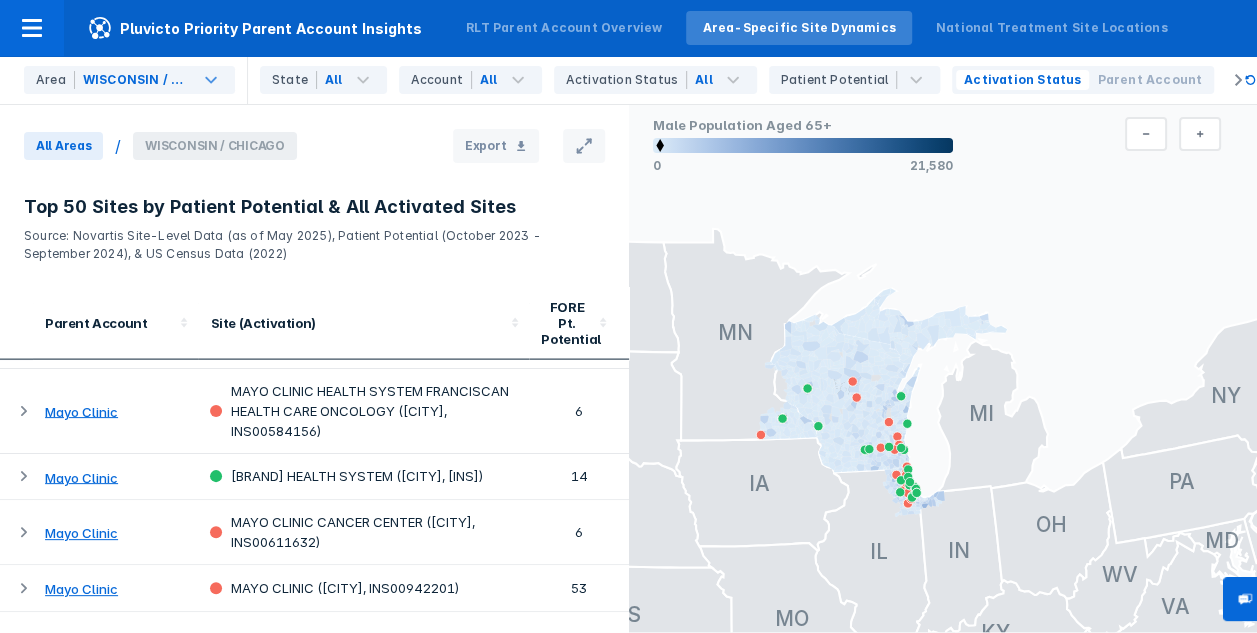drag, startPoint x: 965, startPoint y: 256, endPoint x: 872, endPoint y: 634, distance: 389.2724 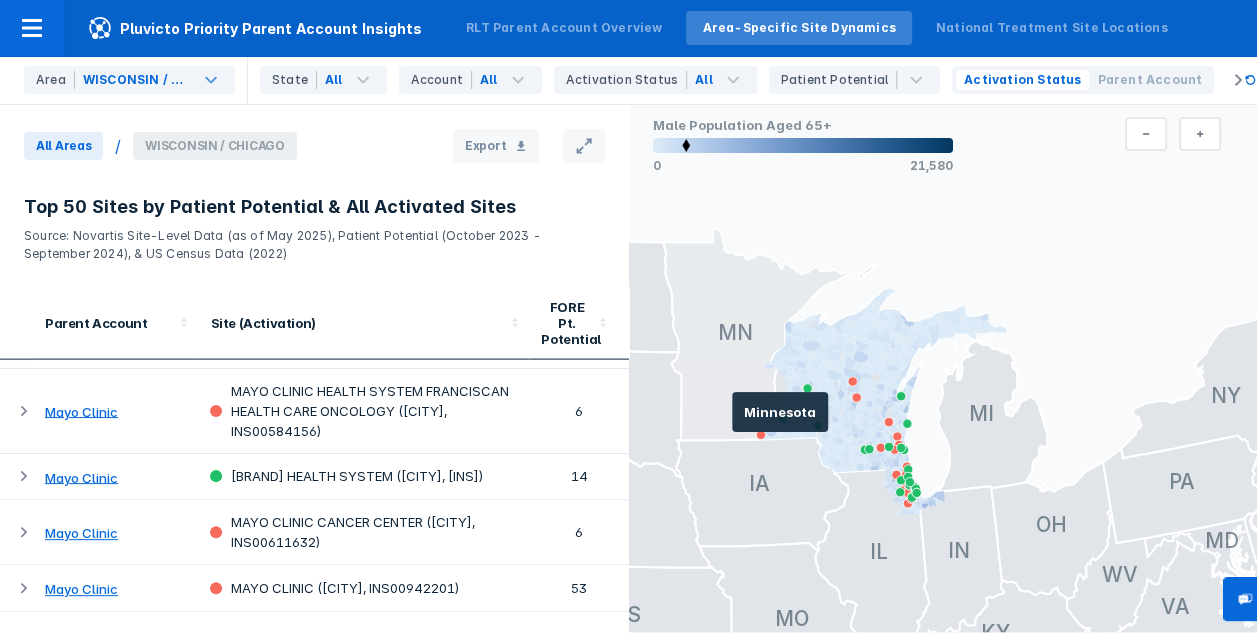 click 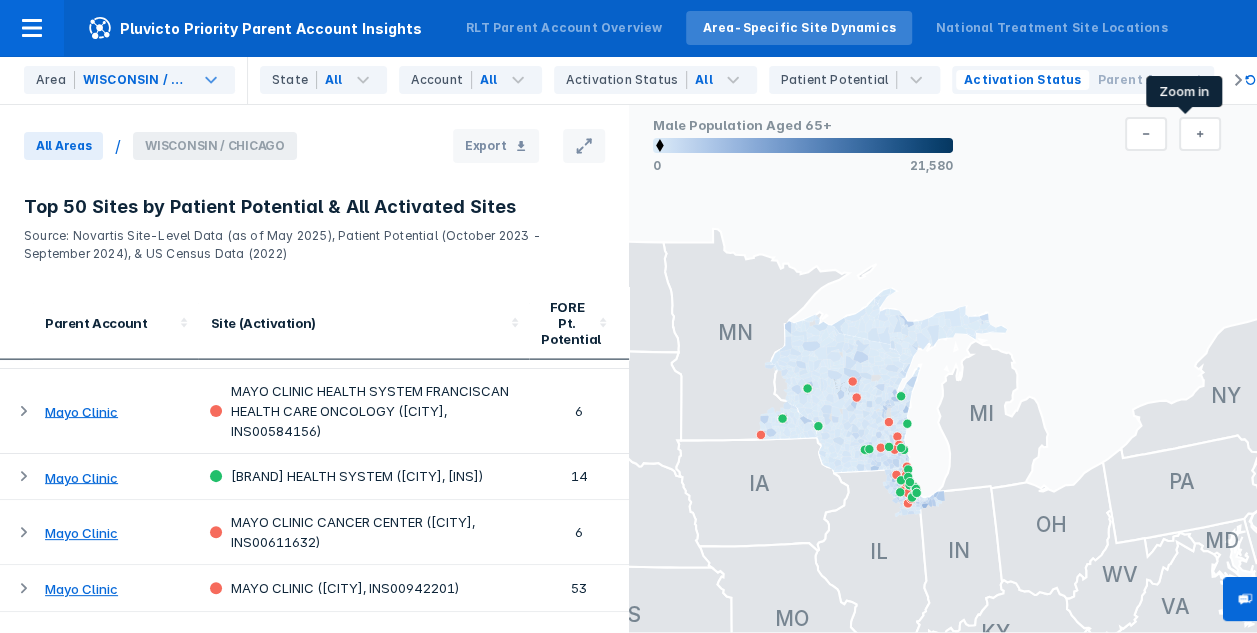 click at bounding box center (1200, 134) 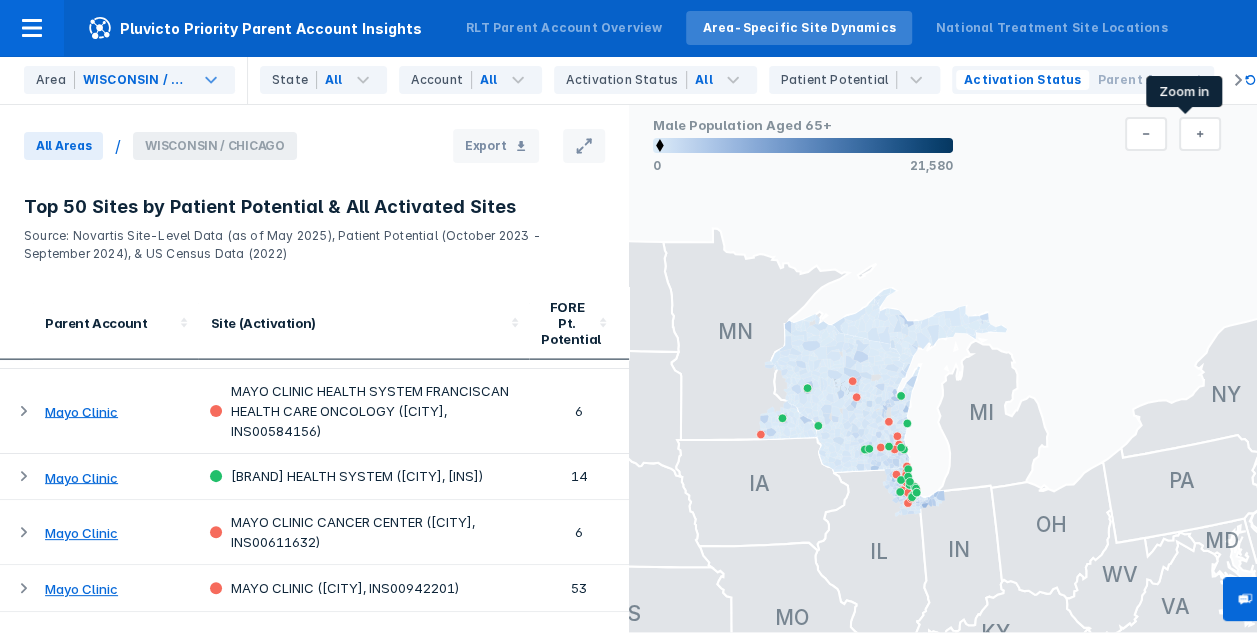 click at bounding box center (1200, 134) 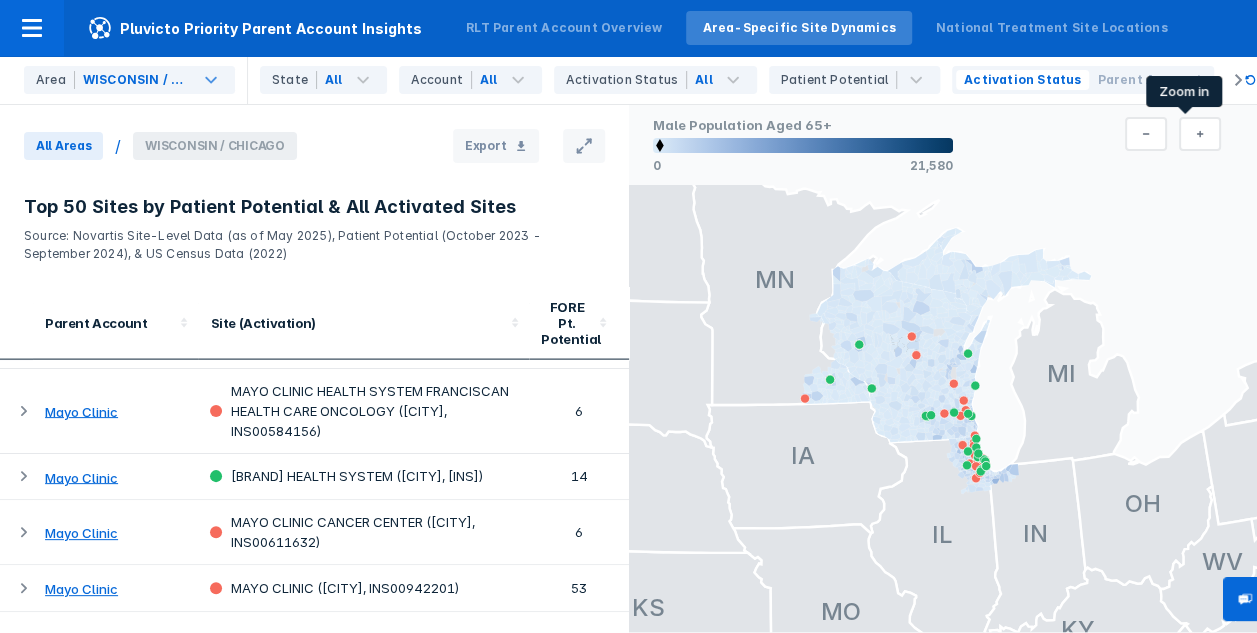 click at bounding box center (1200, 134) 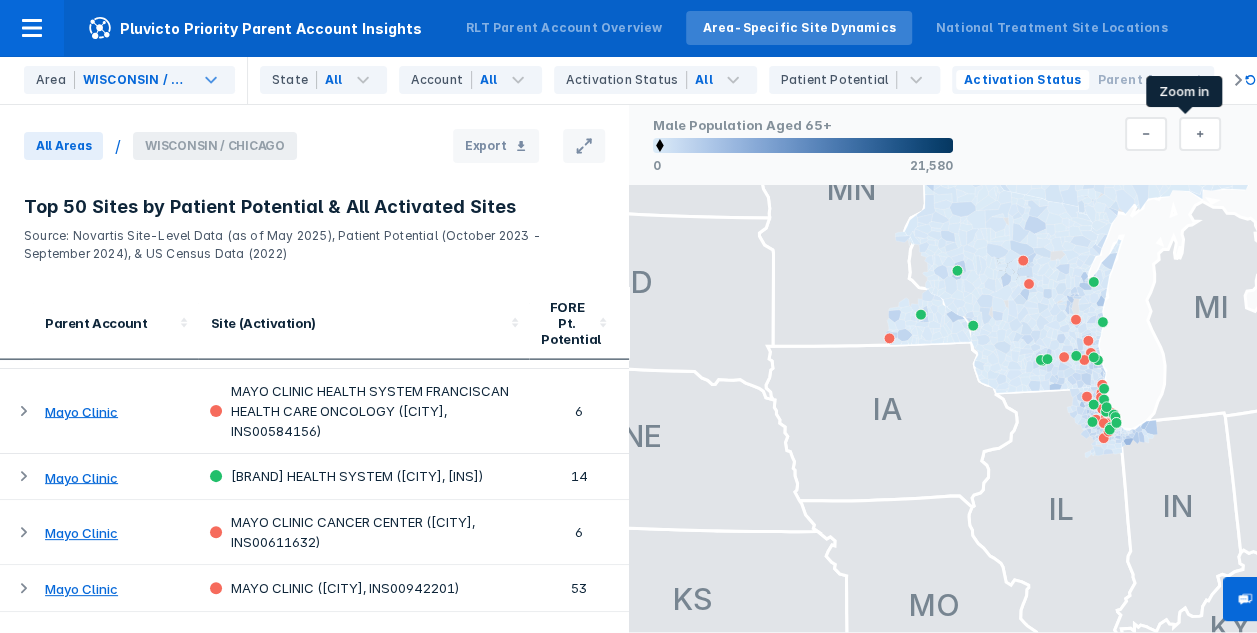 click at bounding box center [1200, 134] 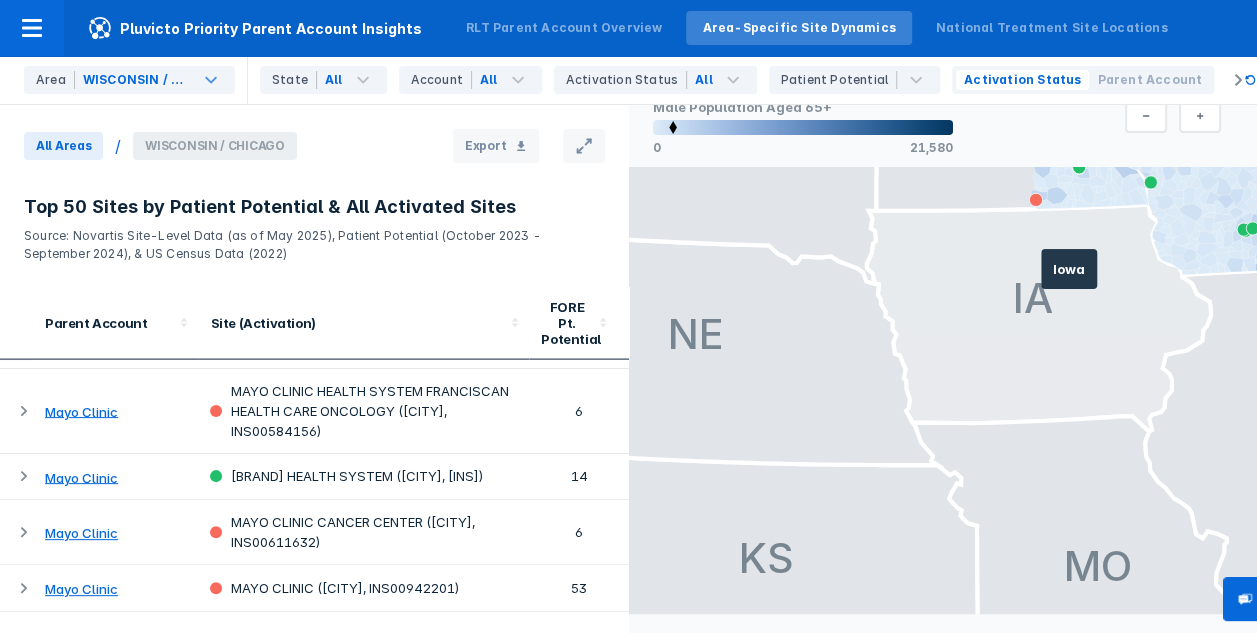 scroll, scrollTop: 28, scrollLeft: 0, axis: vertical 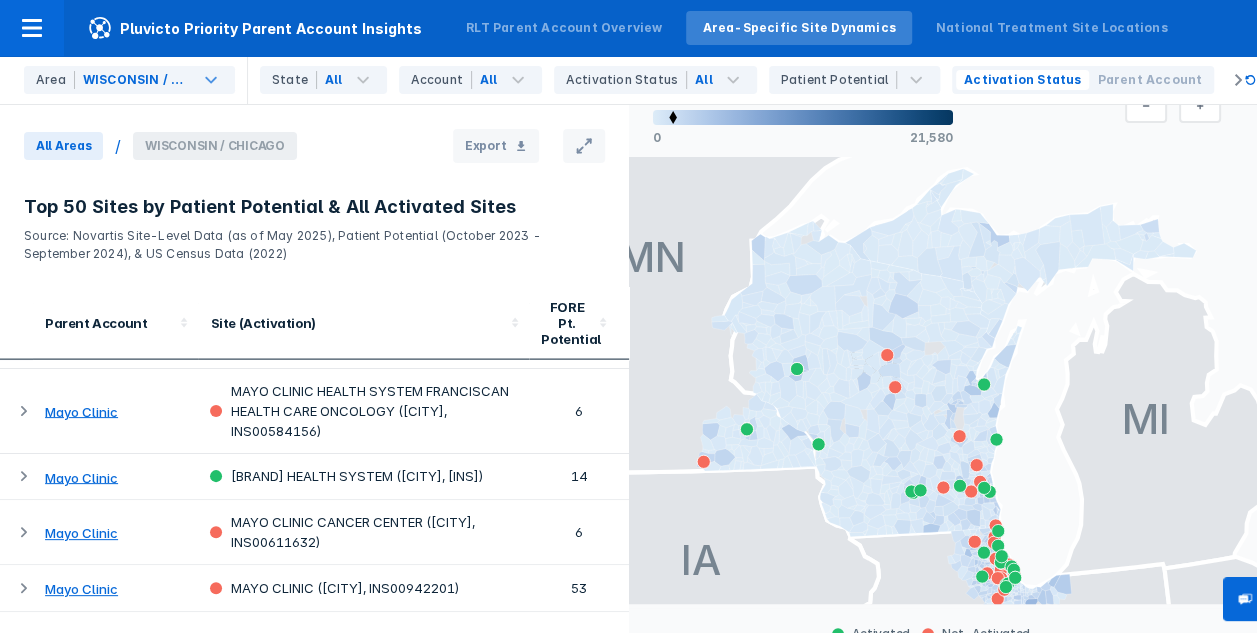drag, startPoint x: 1032, startPoint y: 298, endPoint x: 630, endPoint y: 626, distance: 518.8333 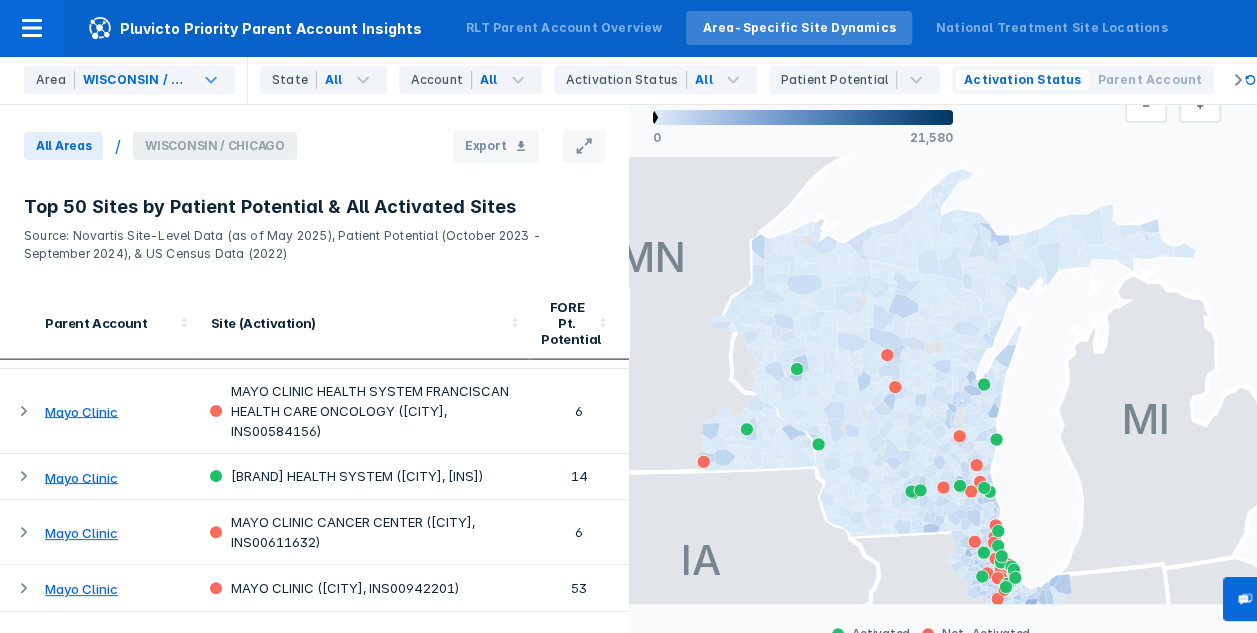 click on "Parent Account" at bounding box center [1149, 80] 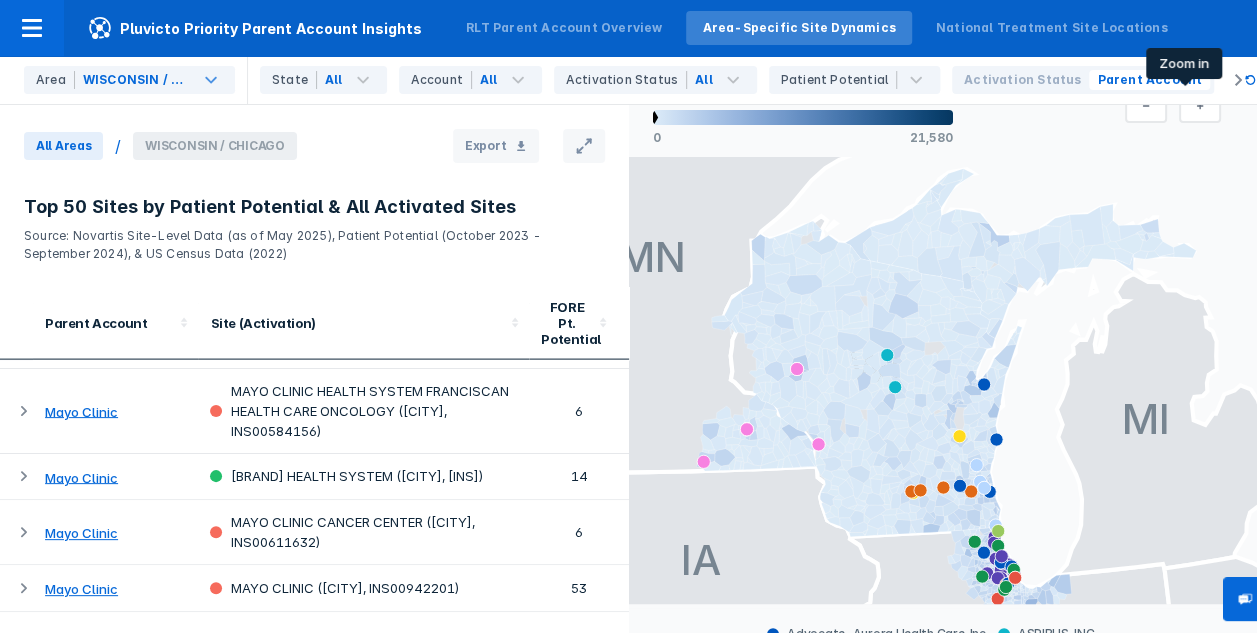 click 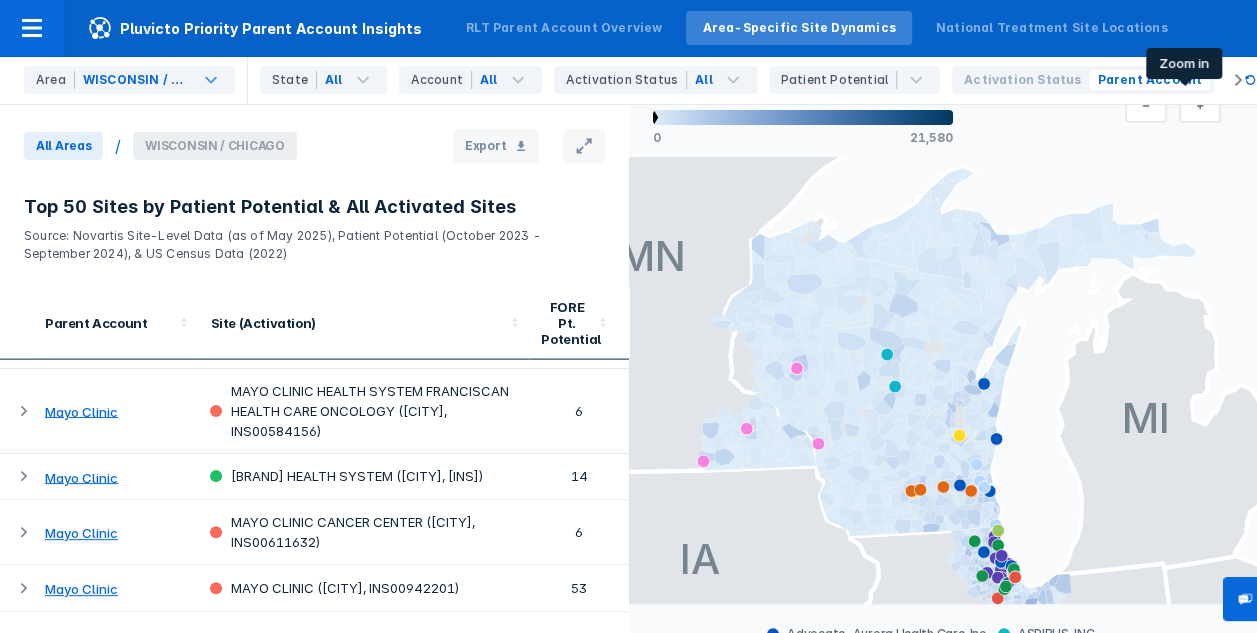 click 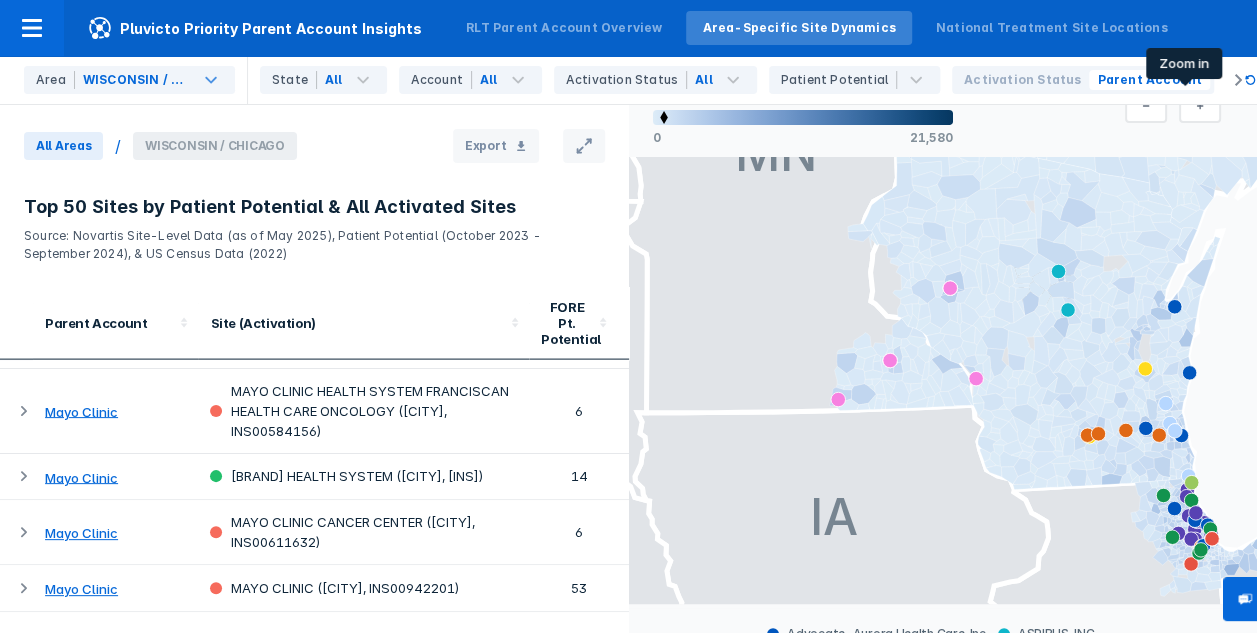 click at bounding box center [1200, 106] 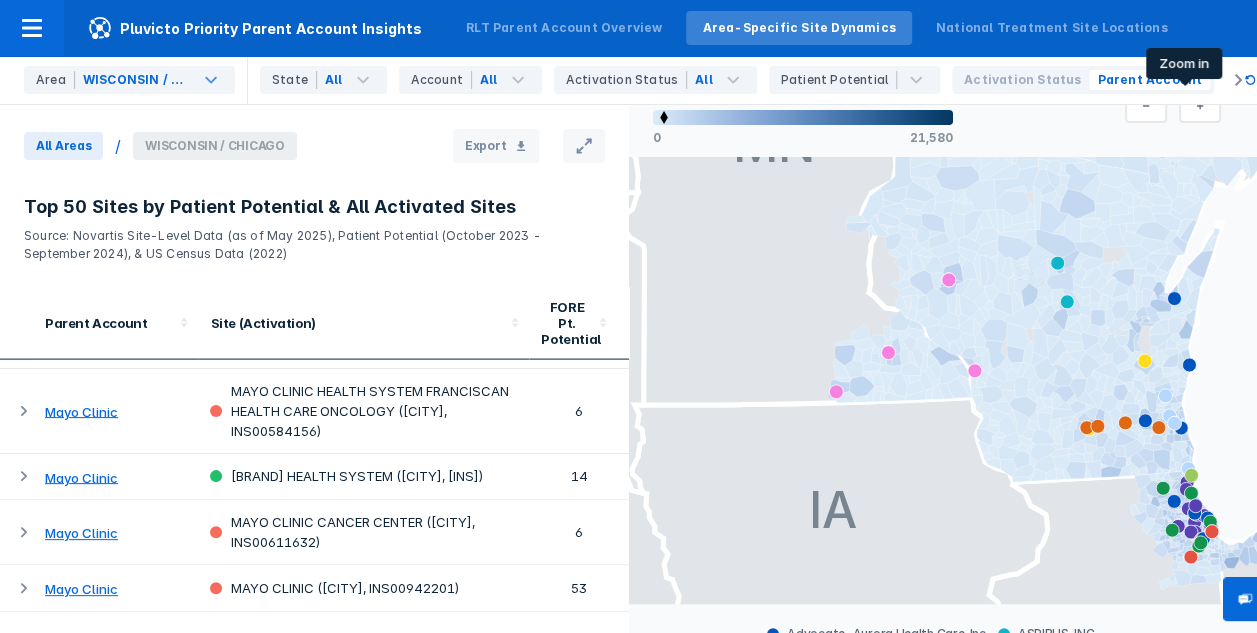 click at bounding box center [1200, 106] 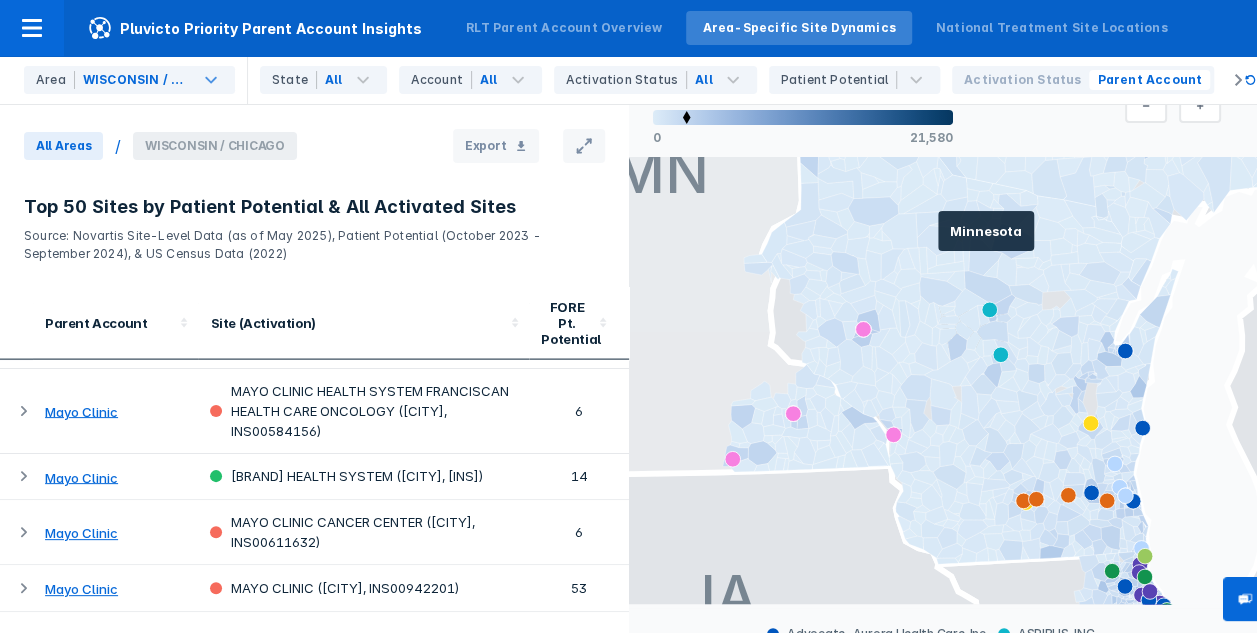 drag, startPoint x: 938, startPoint y: 239, endPoint x: 668, endPoint y: 407, distance: 318 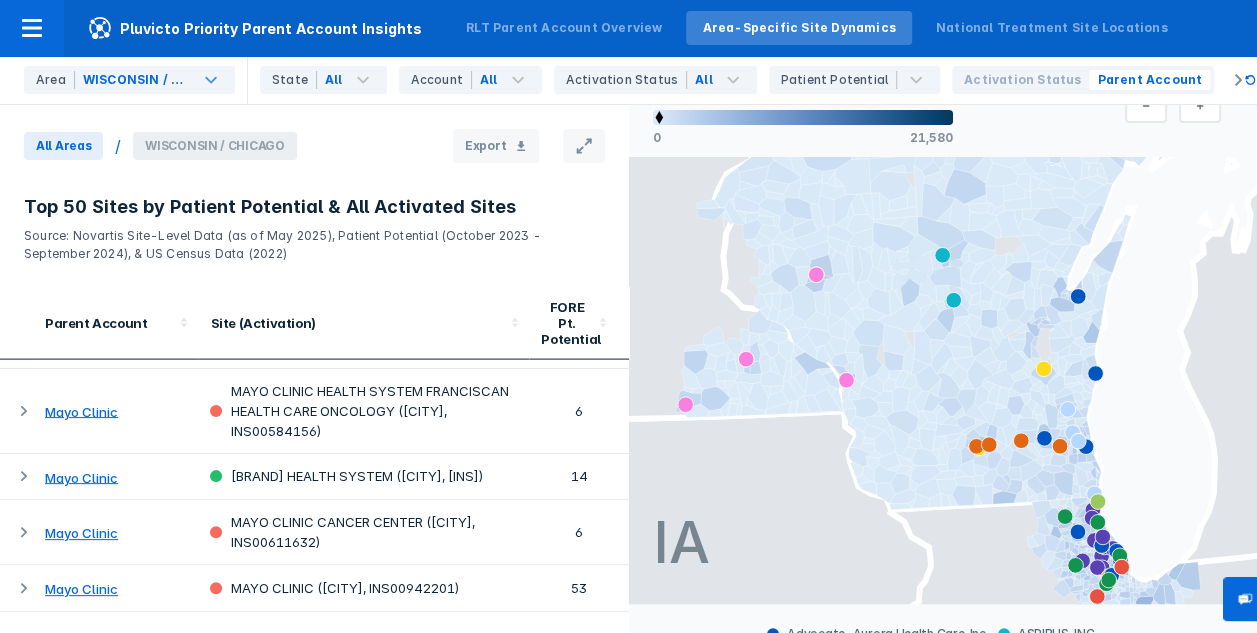 drag, startPoint x: 885, startPoint y: 372, endPoint x: 828, endPoint y: 306, distance: 87.20665 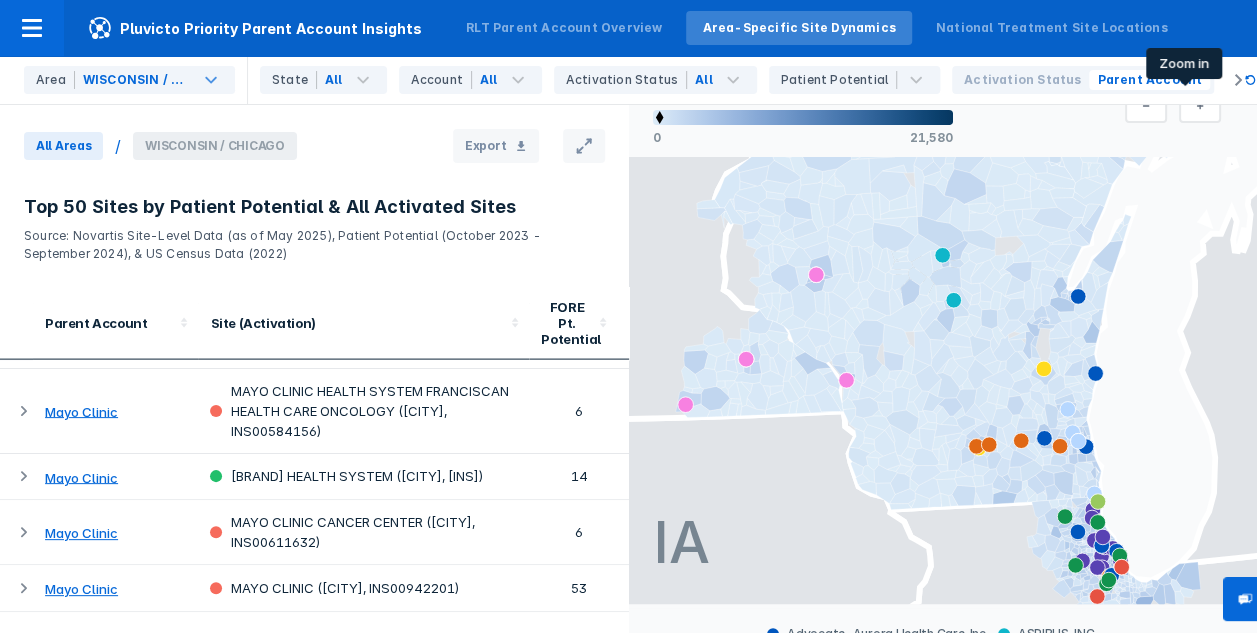 click at bounding box center (1200, 106) 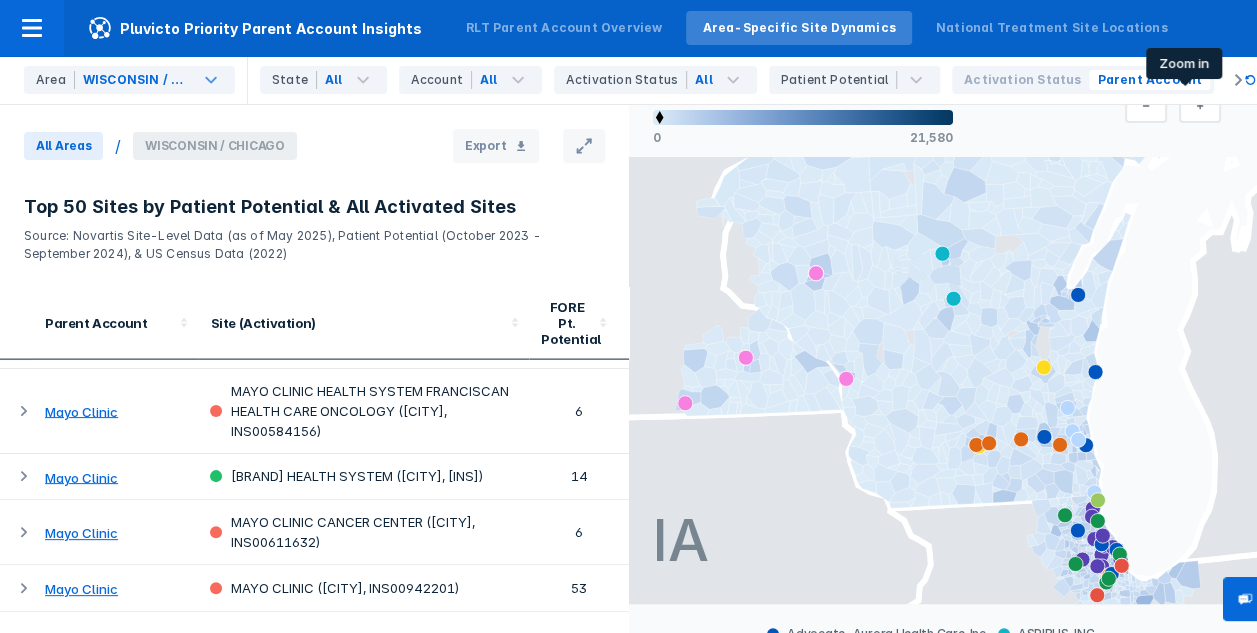 click at bounding box center (1200, 106) 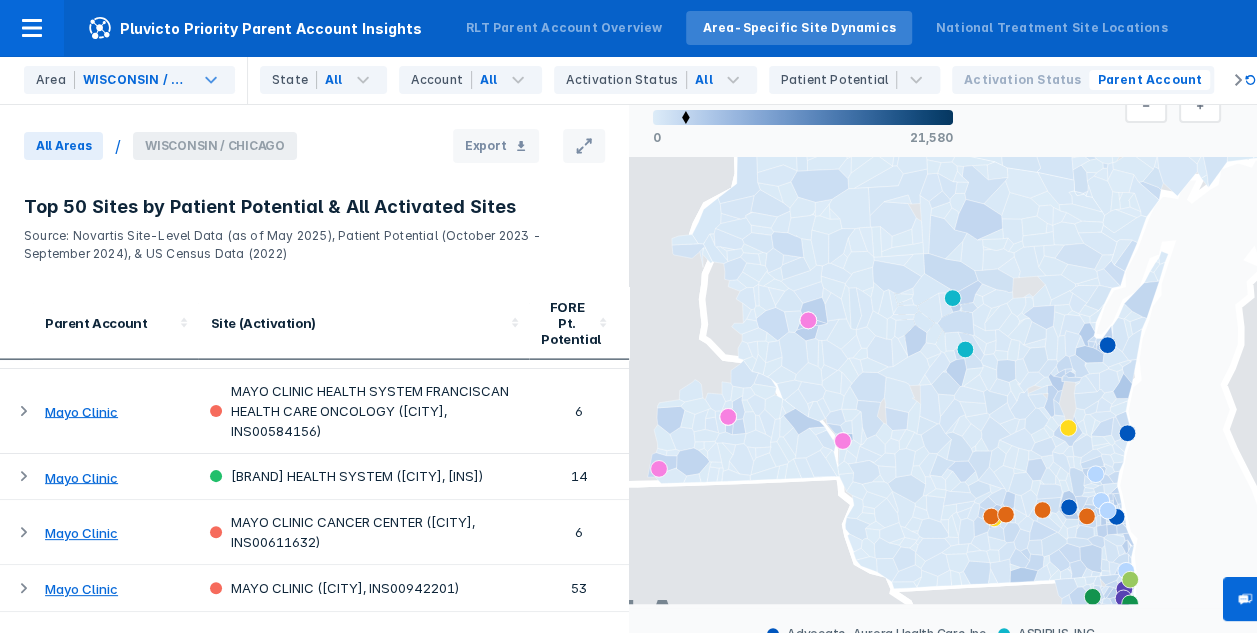 drag, startPoint x: 878, startPoint y: 292, endPoint x: 701, endPoint y: 451, distance: 237.92856 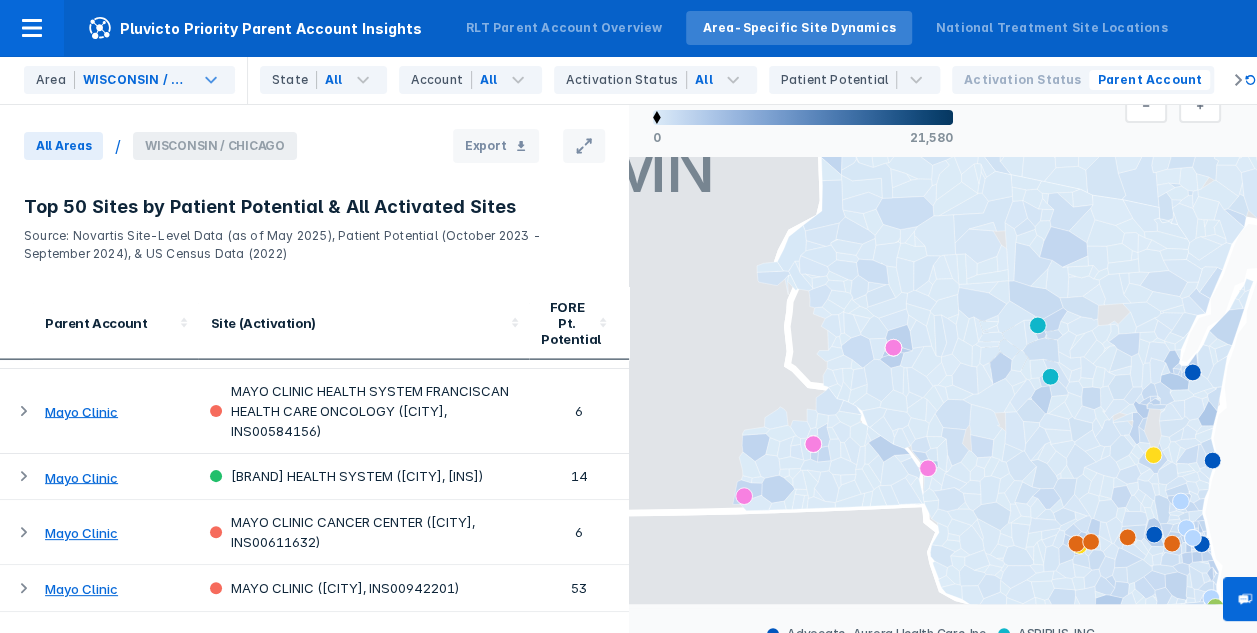 drag, startPoint x: 884, startPoint y: 357, endPoint x: 986, endPoint y: 390, distance: 107.205414 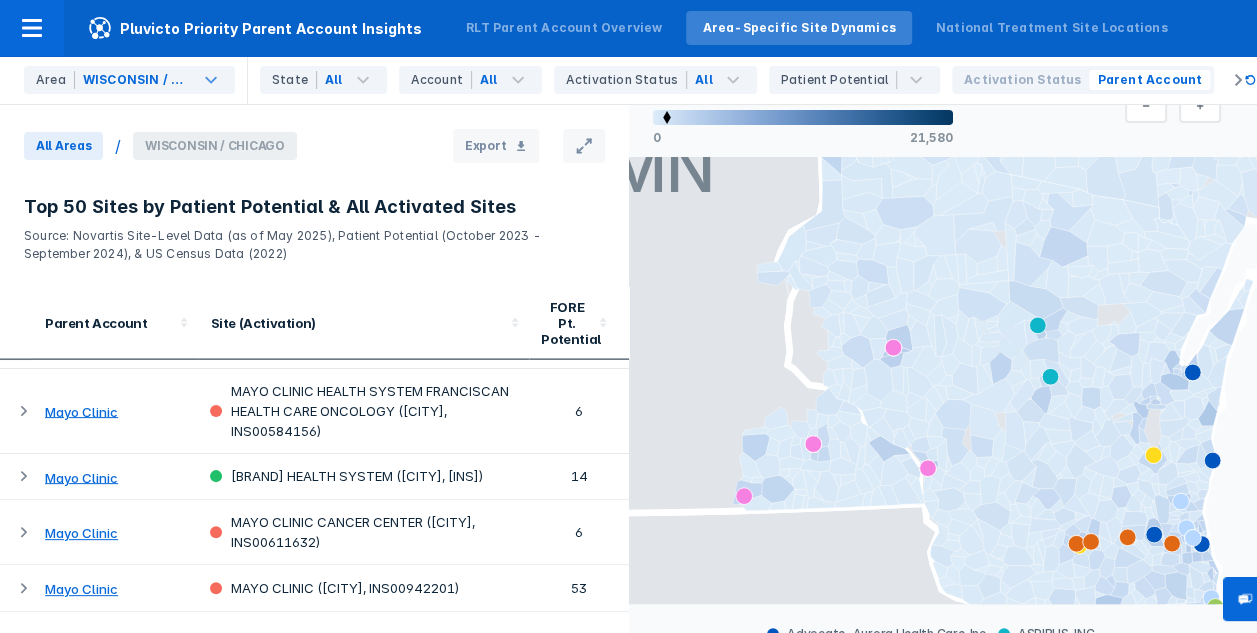 click on "All Areas" at bounding box center (63, 146) 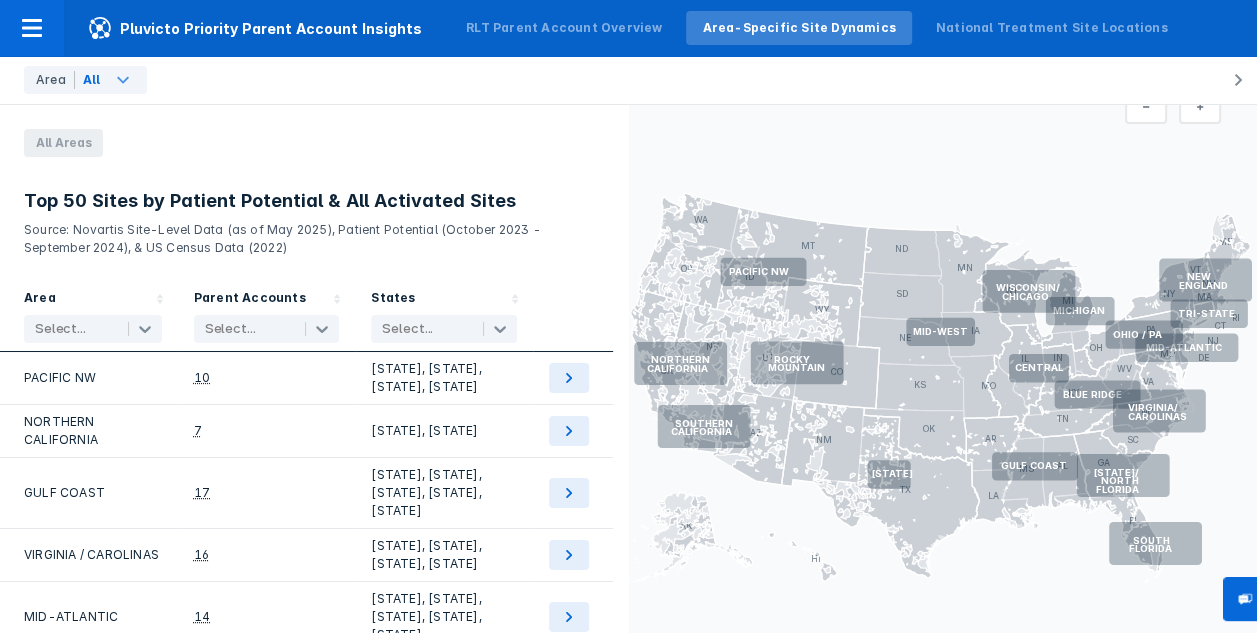 scroll, scrollTop: 0, scrollLeft: 0, axis: both 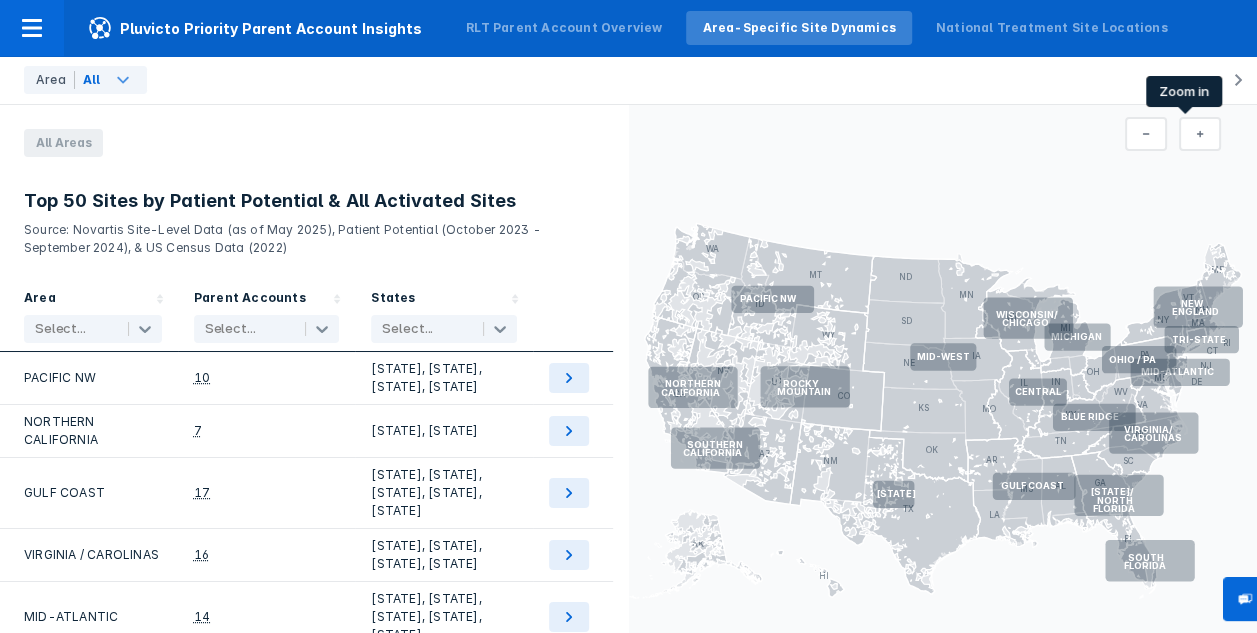click 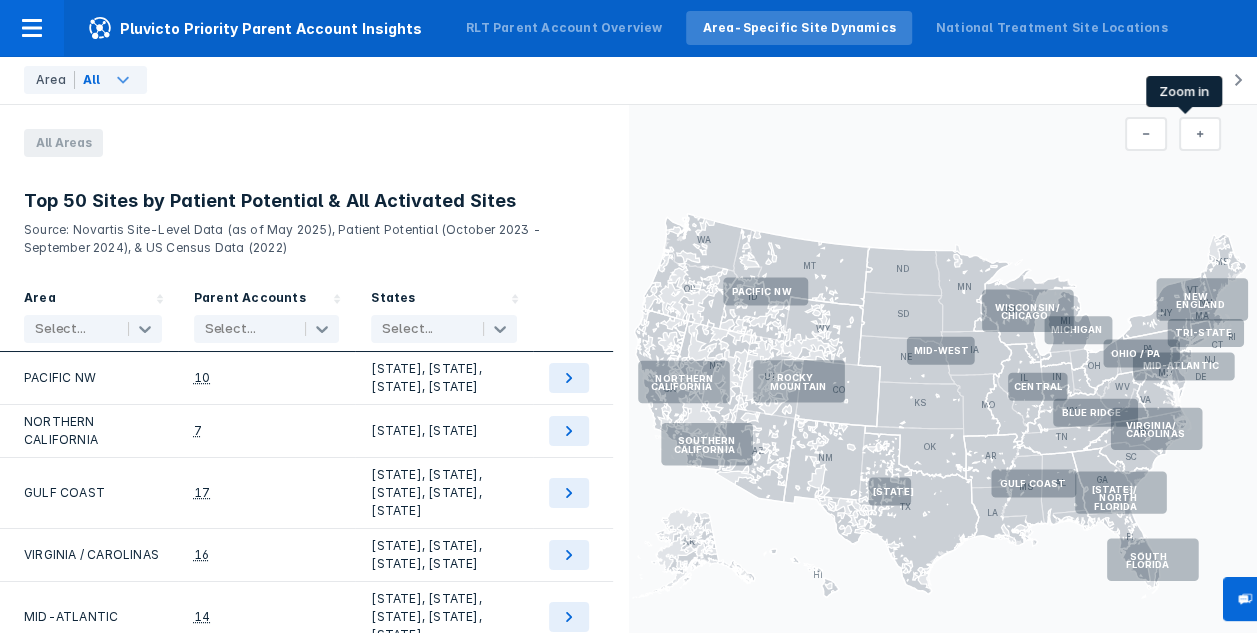 click 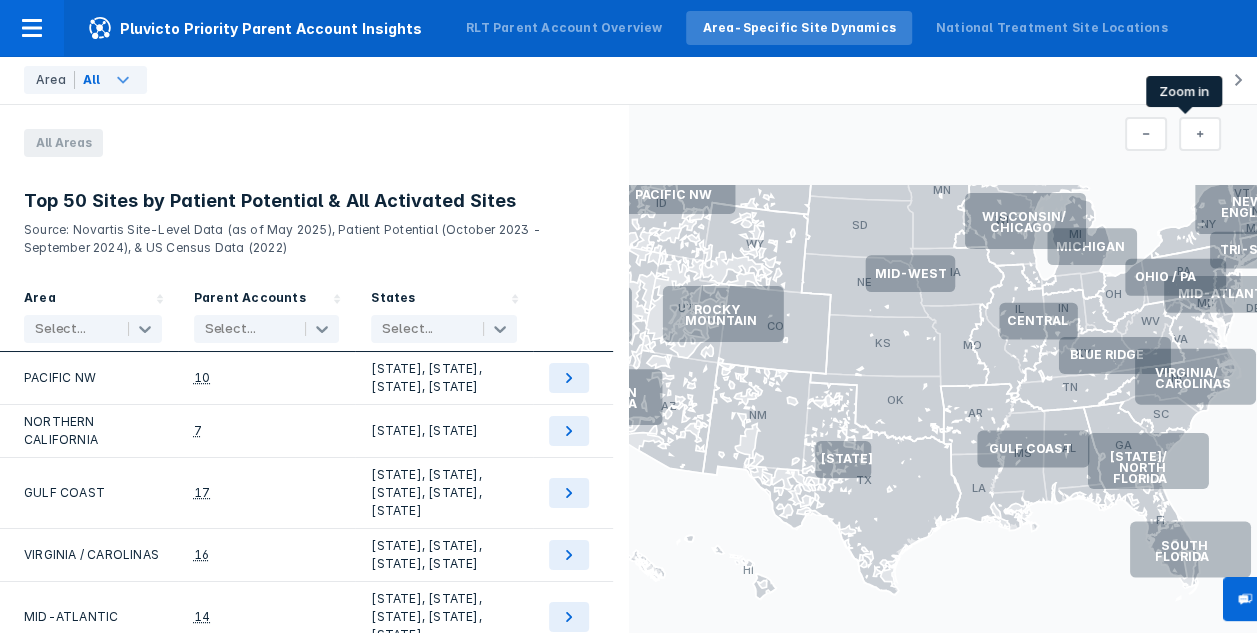 click 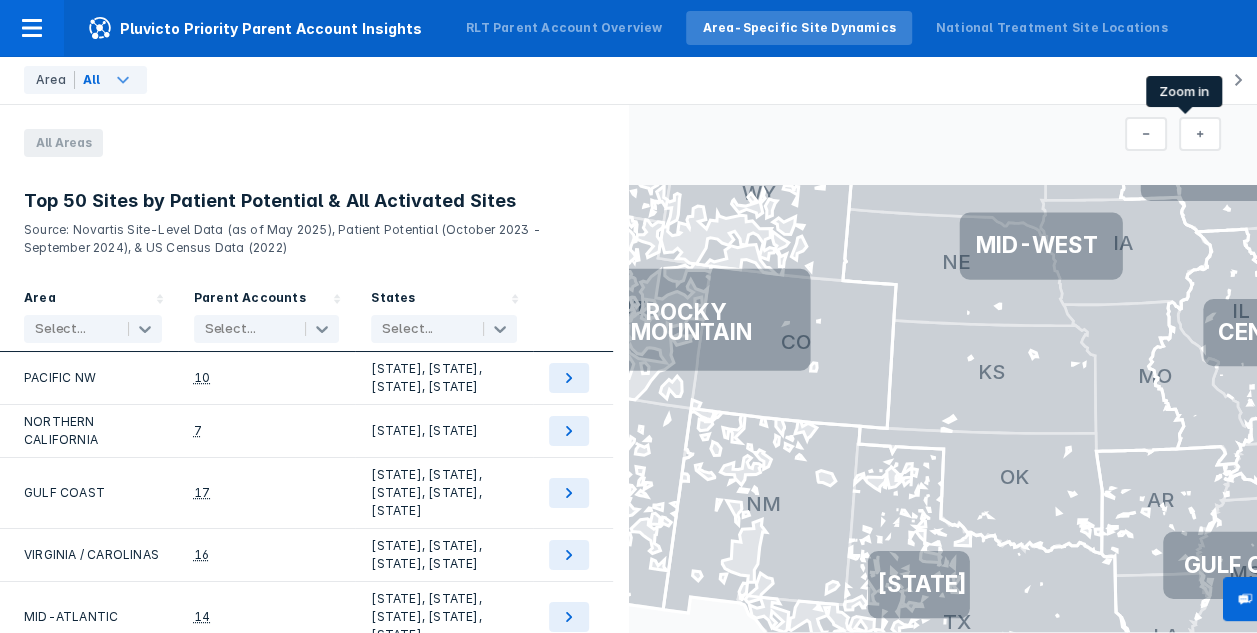 click 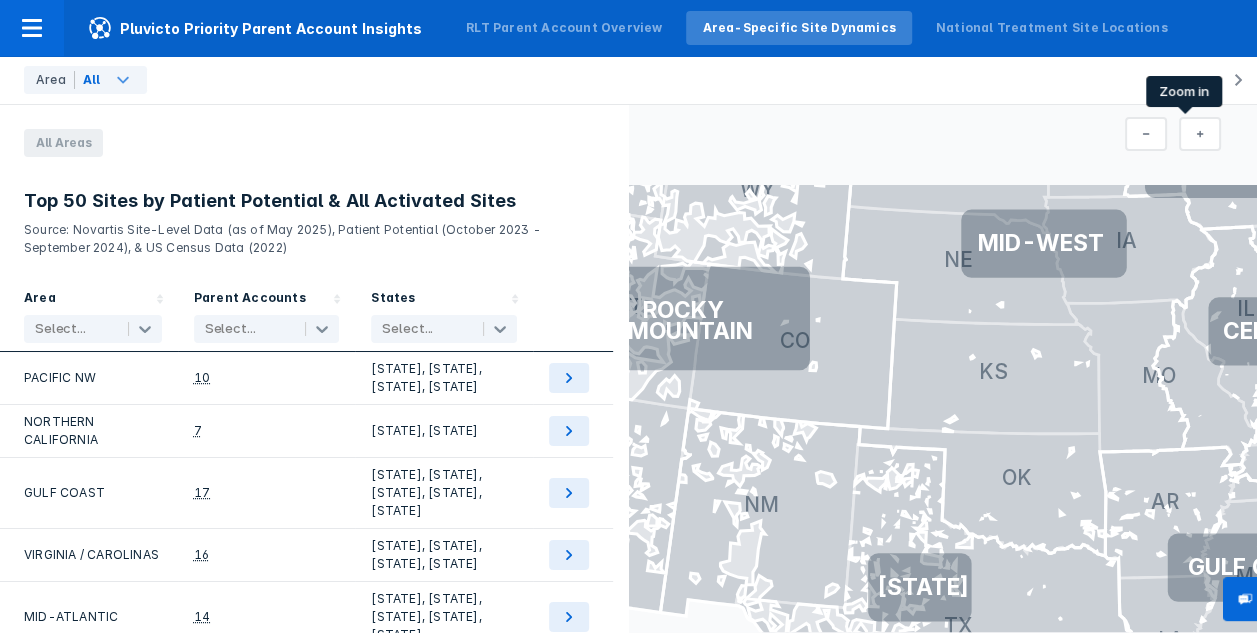 click 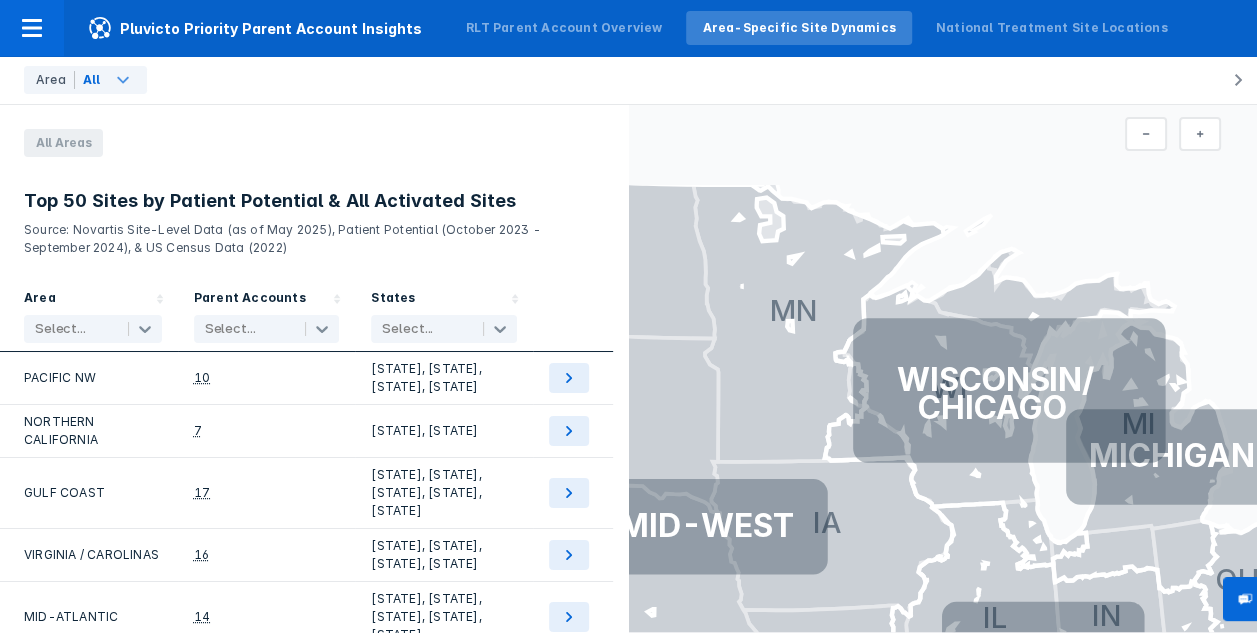 drag, startPoint x: 1104, startPoint y: 273, endPoint x: 576, endPoint y: 662, distance: 655.8239 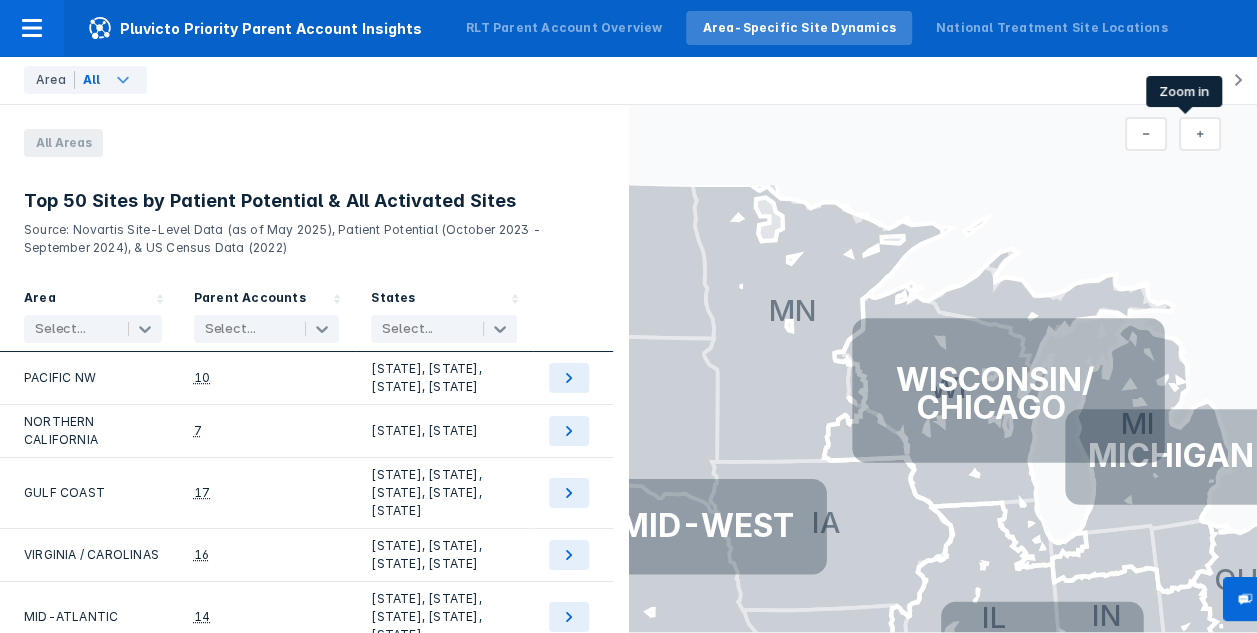 click at bounding box center (1200, 134) 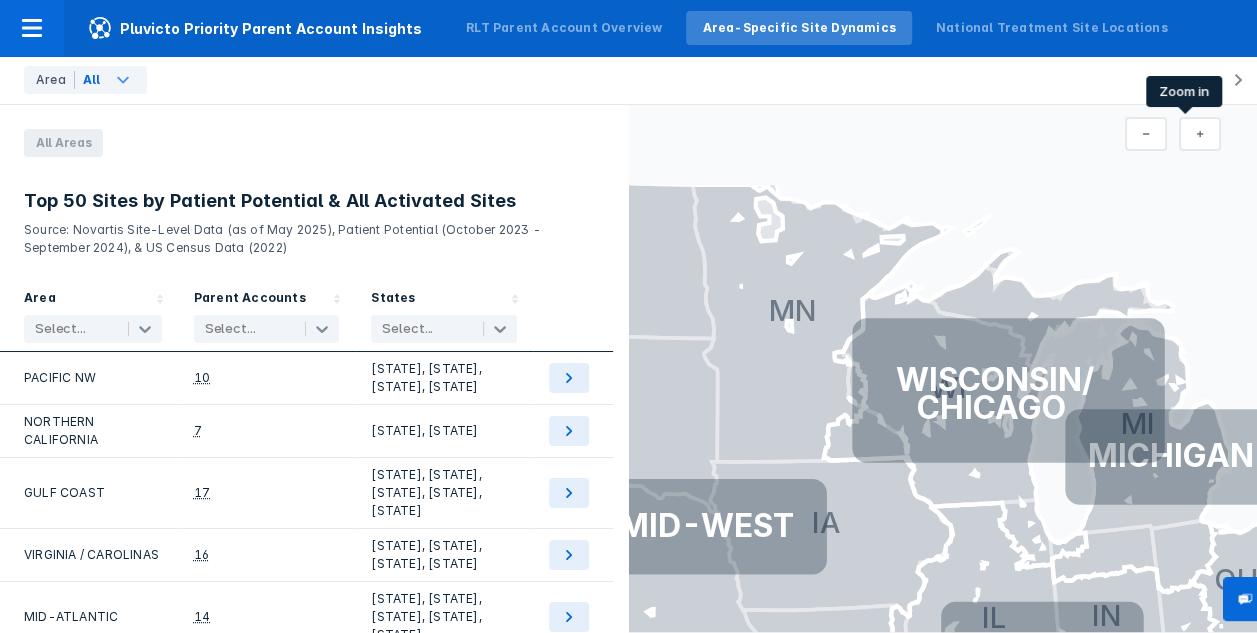 click at bounding box center [1200, 134] 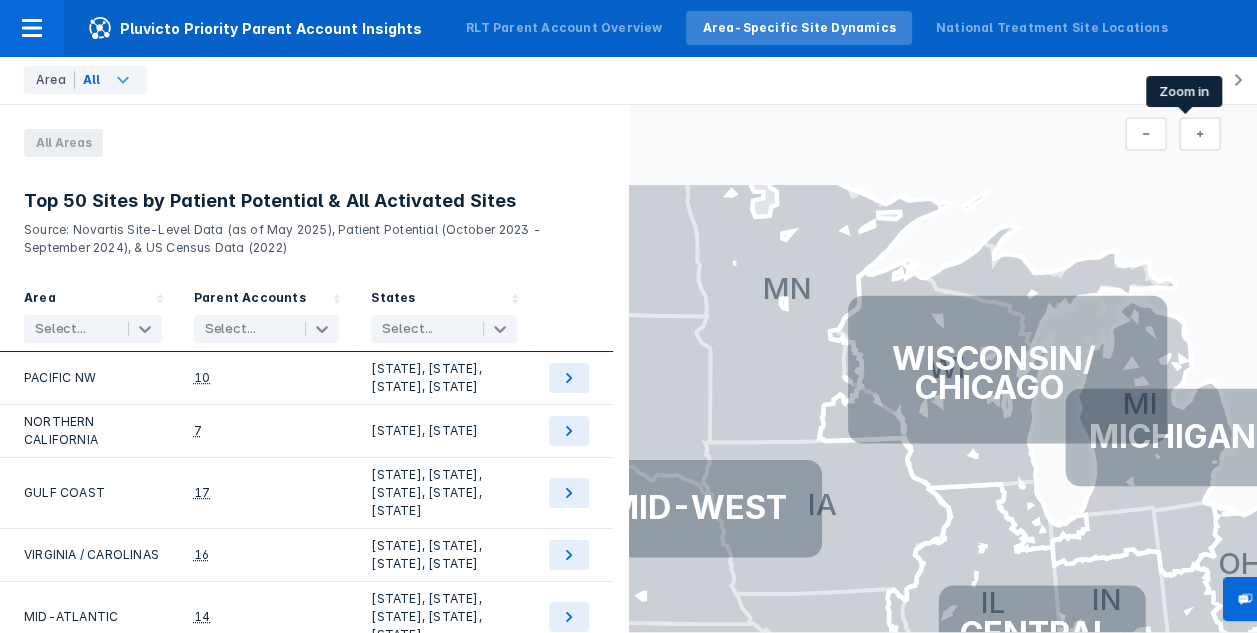 click at bounding box center [1200, 134] 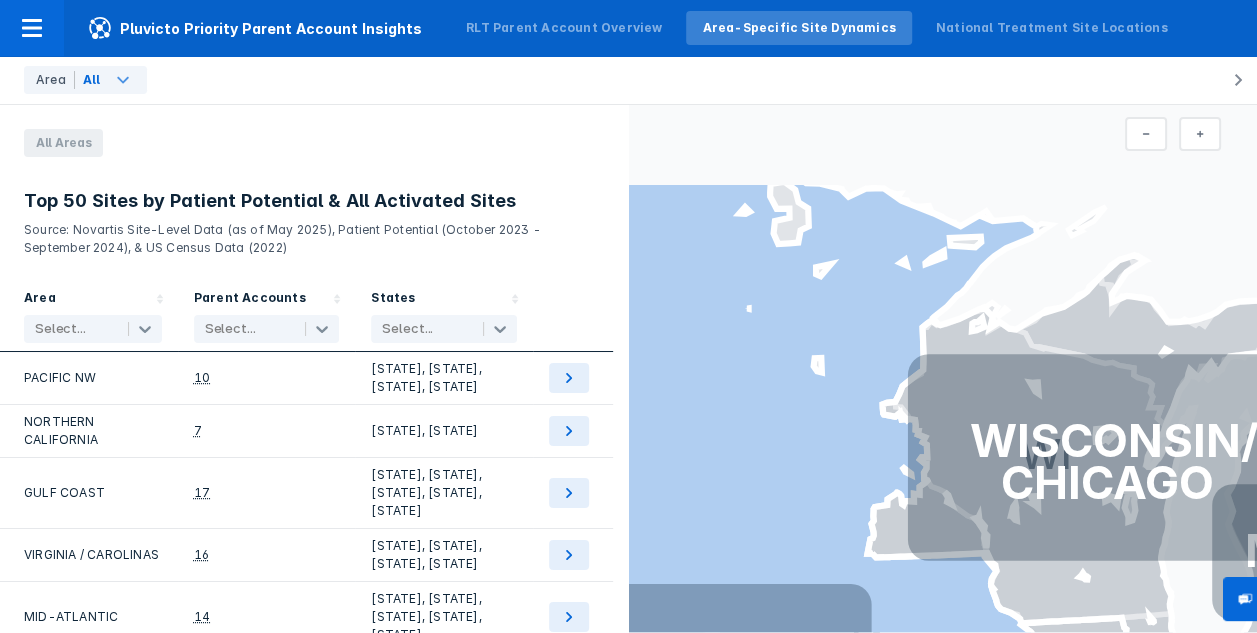 drag, startPoint x: 1051, startPoint y: 303, endPoint x: 762, endPoint y: 421, distance: 312.1618 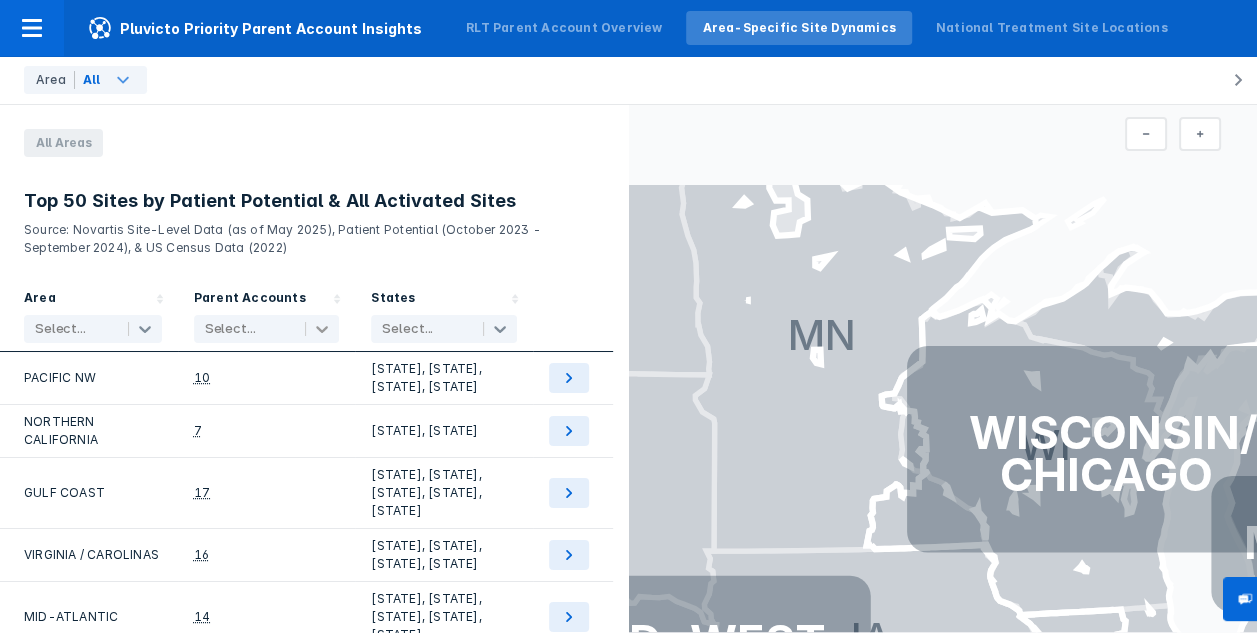 click at bounding box center [322, 329] 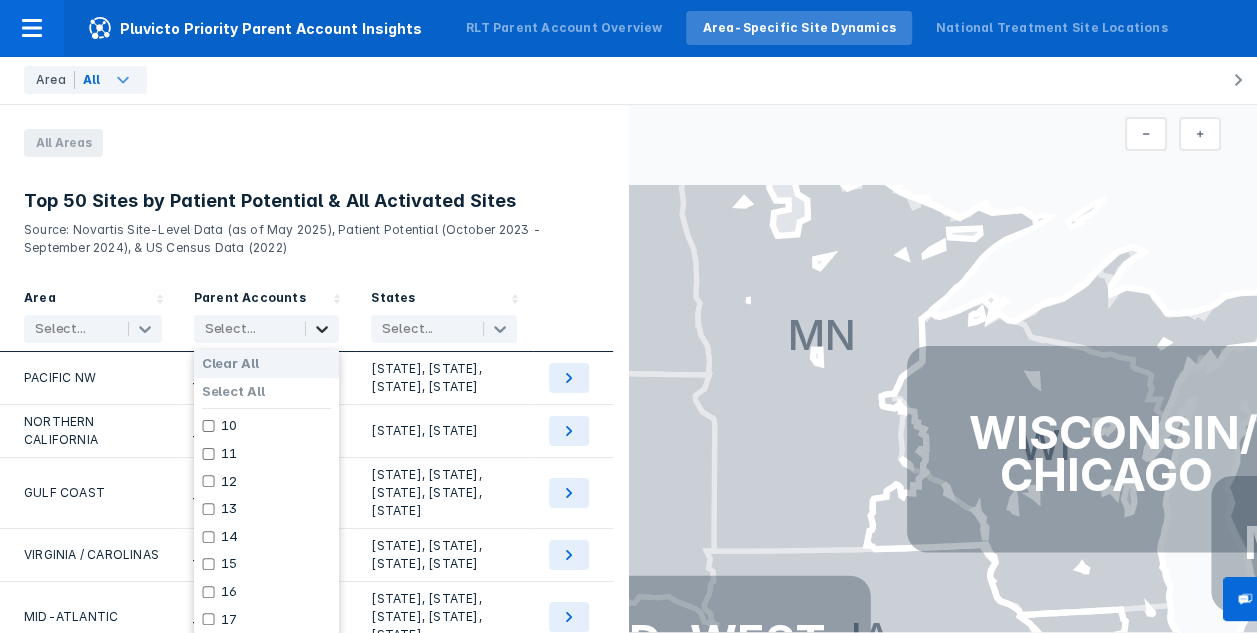 scroll, scrollTop: 10, scrollLeft: 0, axis: vertical 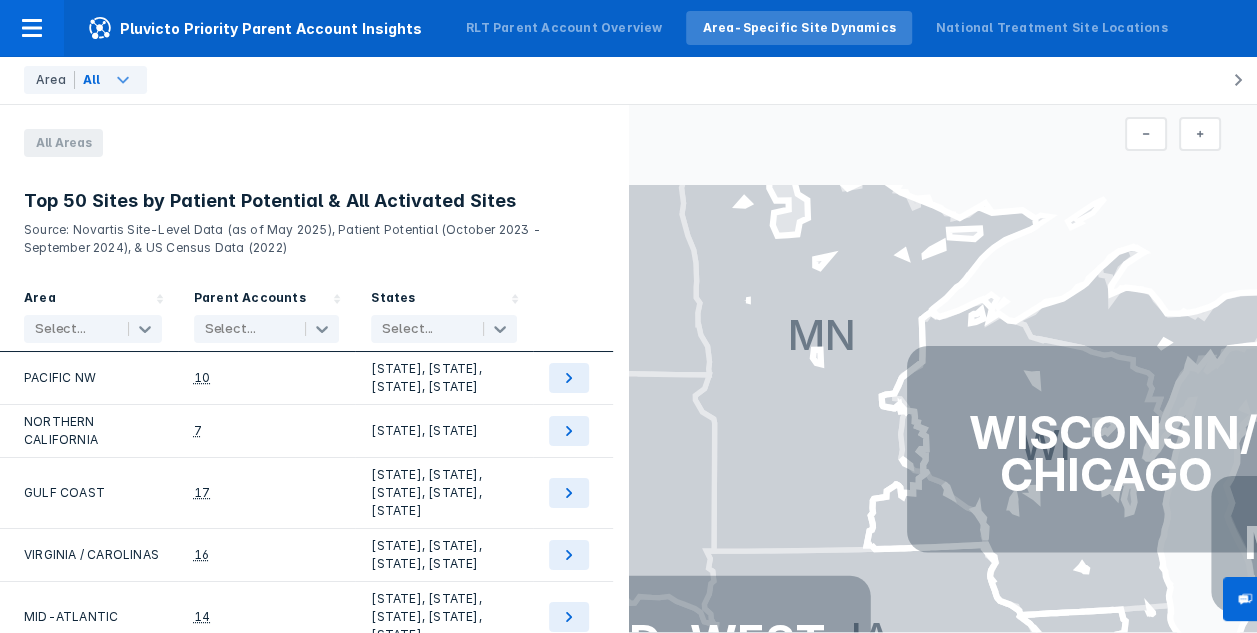 click on "Top 50 Sites by Patient Potential & All Activated Sites Source: [BRAND] Site-Level Data (as of [DATE]), Patient Potential ([DATE] - [DATE]), & US Census Data ([YEAR])" at bounding box center [314, 231] 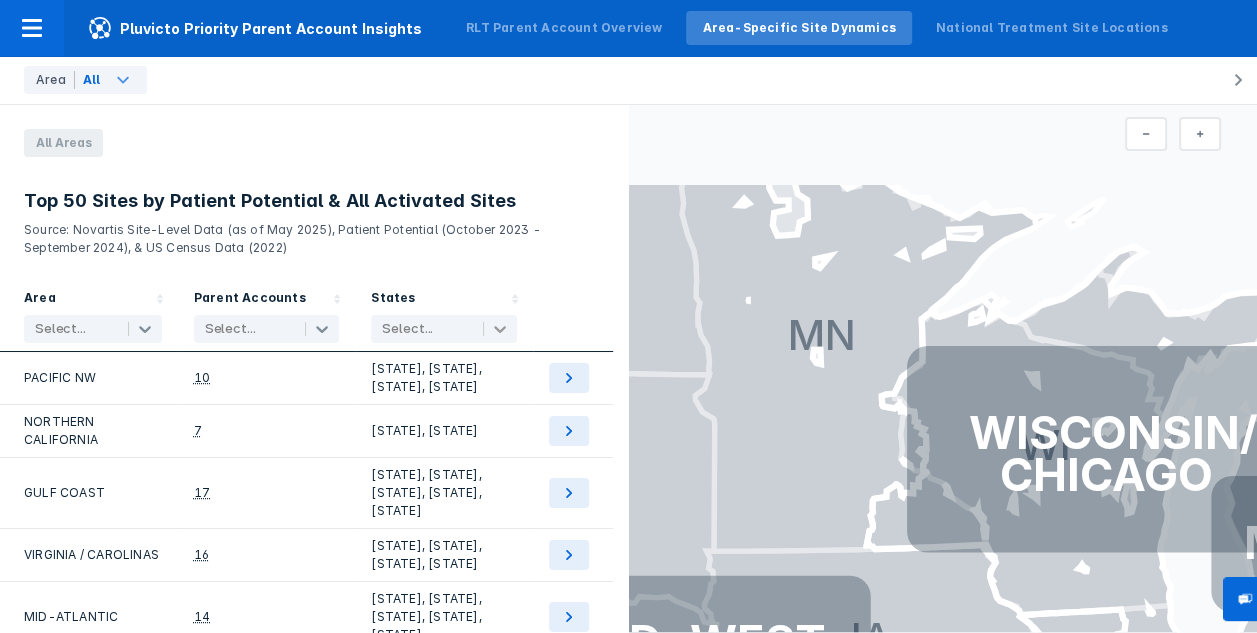 click 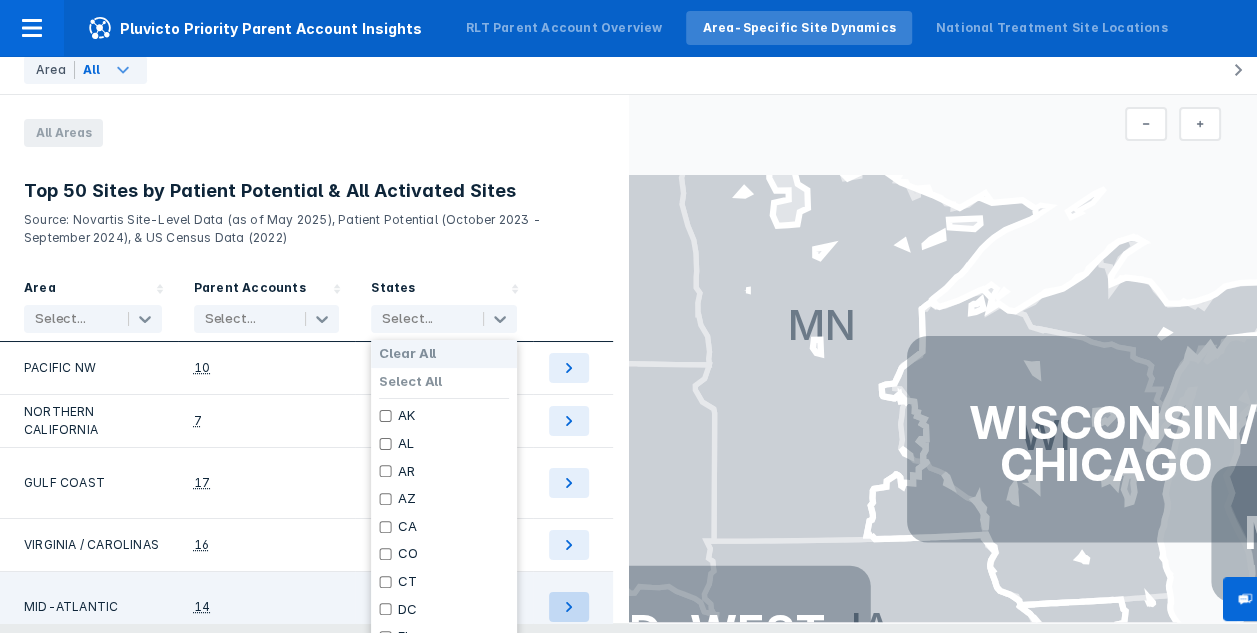 scroll, scrollTop: 200, scrollLeft: 0, axis: vertical 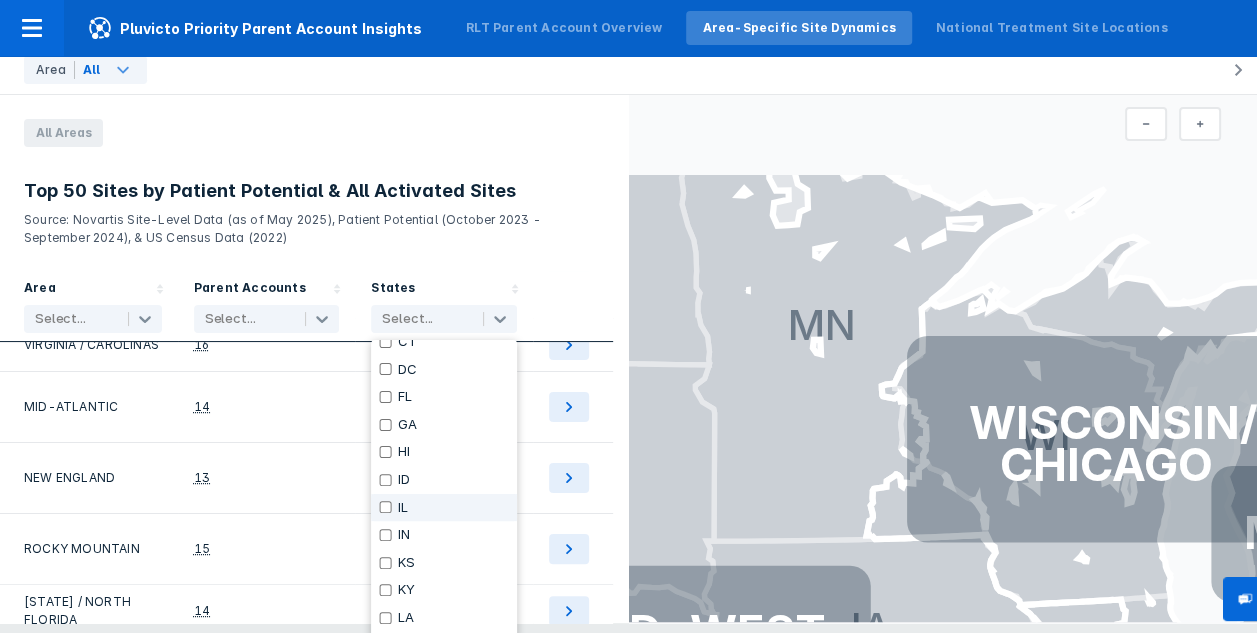 click at bounding box center (385, 507) 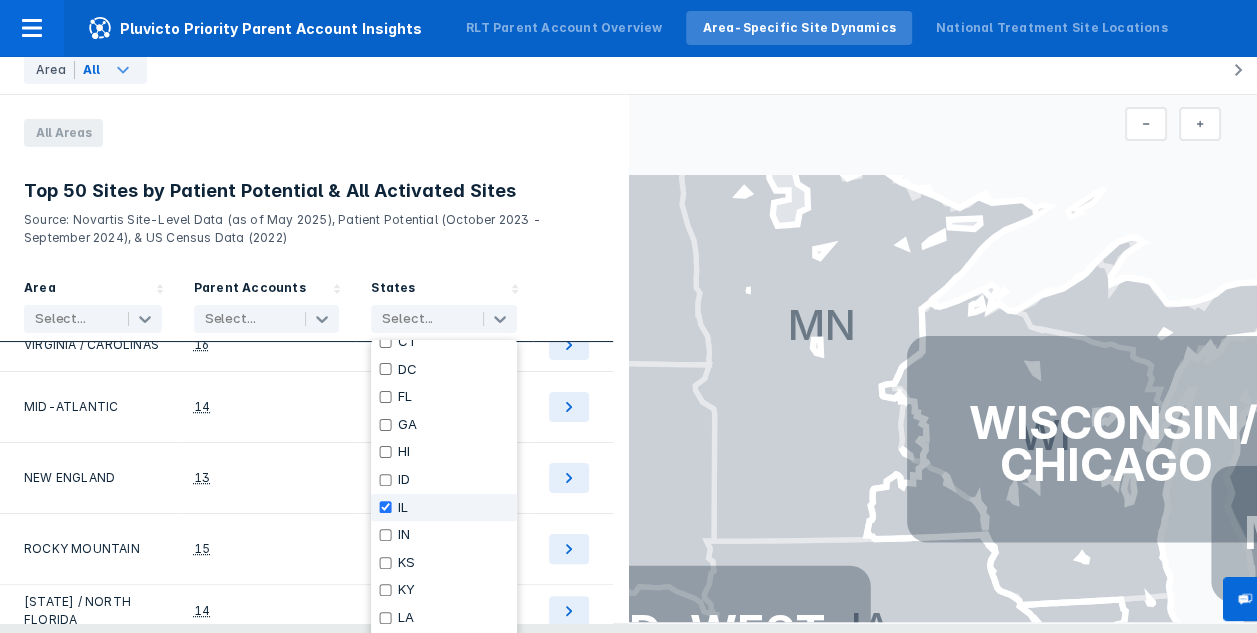 checkbox on "true" 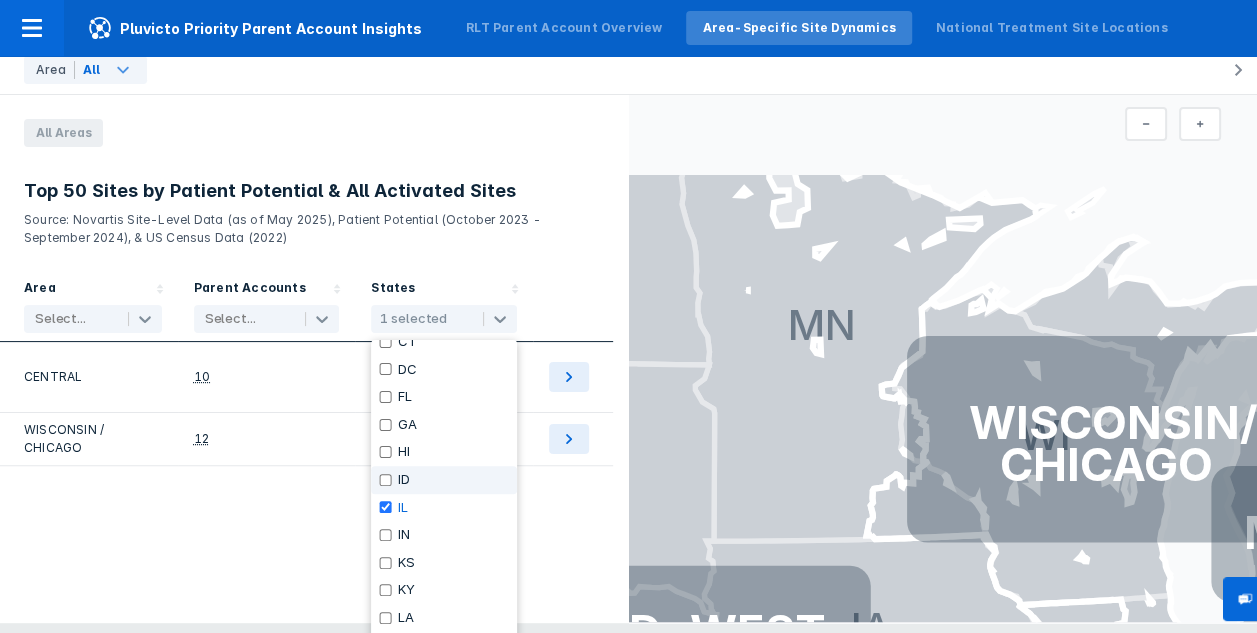 scroll, scrollTop: 0, scrollLeft: 0, axis: both 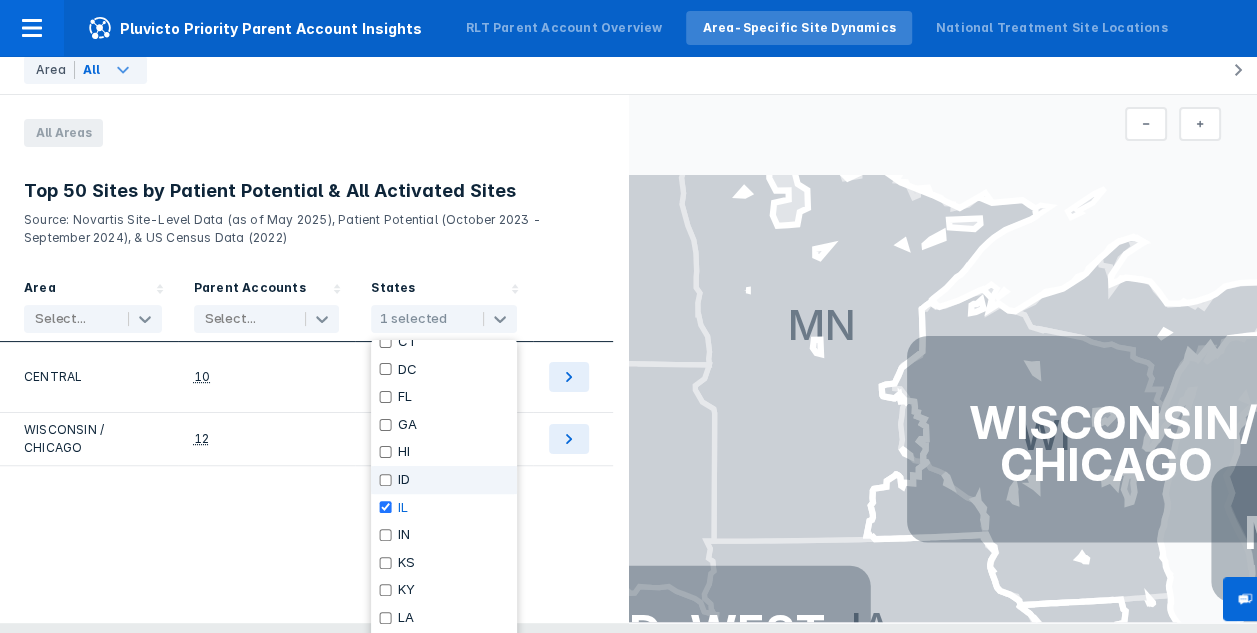 click at bounding box center (385, 480) 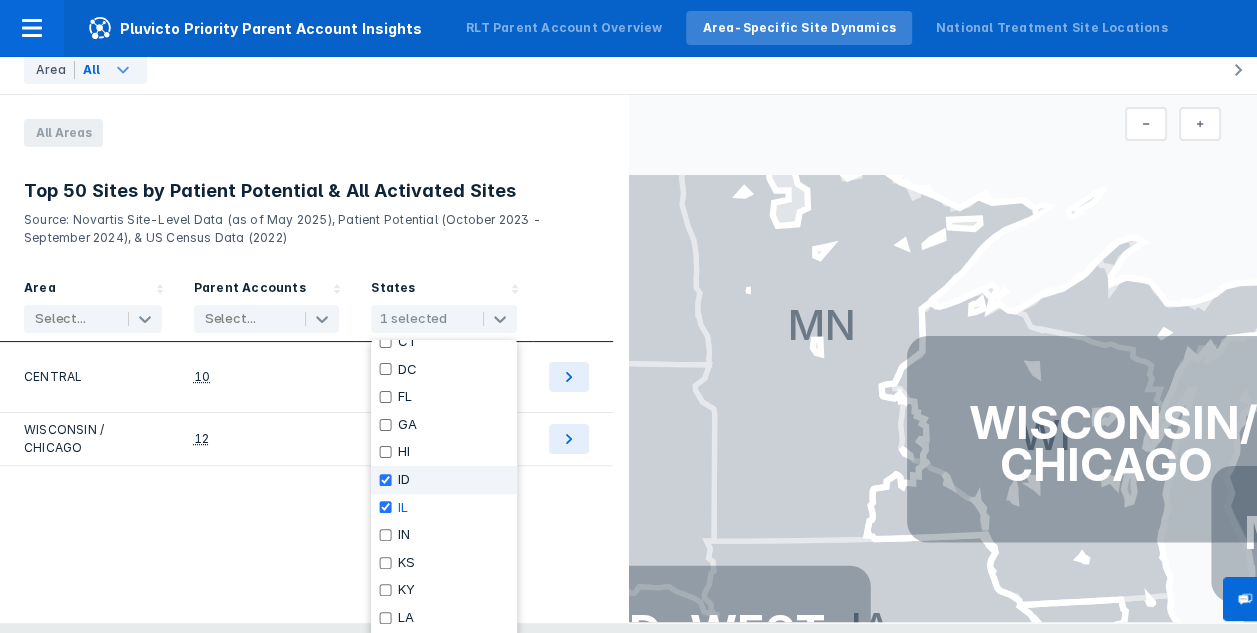 checkbox on "true" 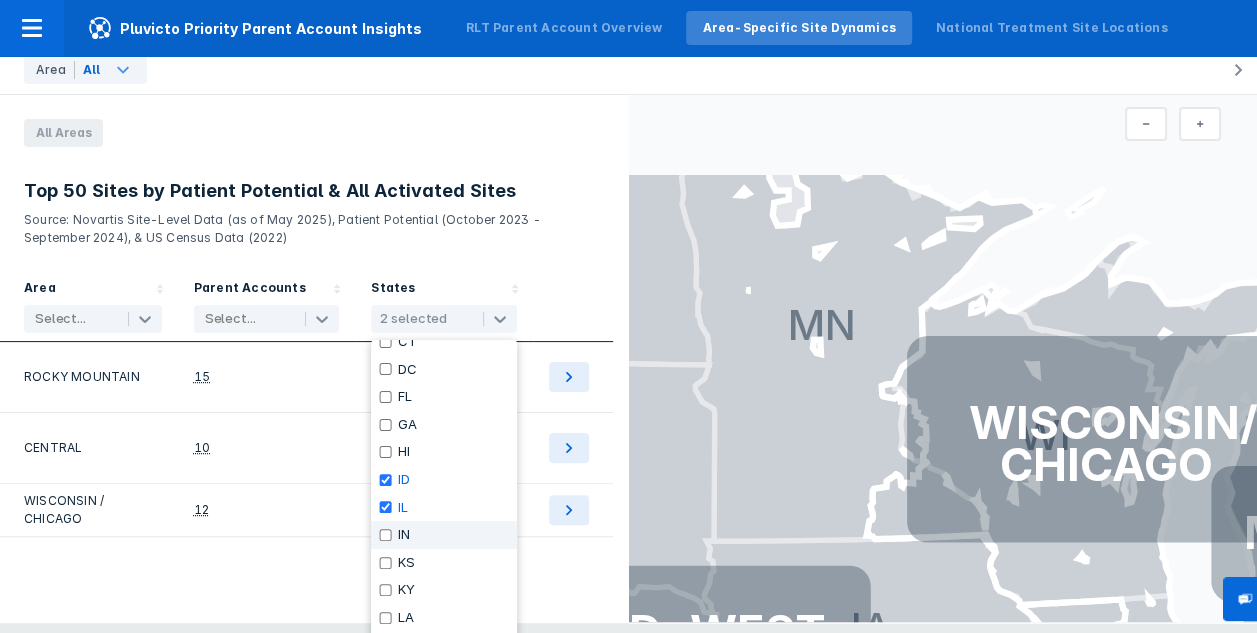 click at bounding box center [385, 535] 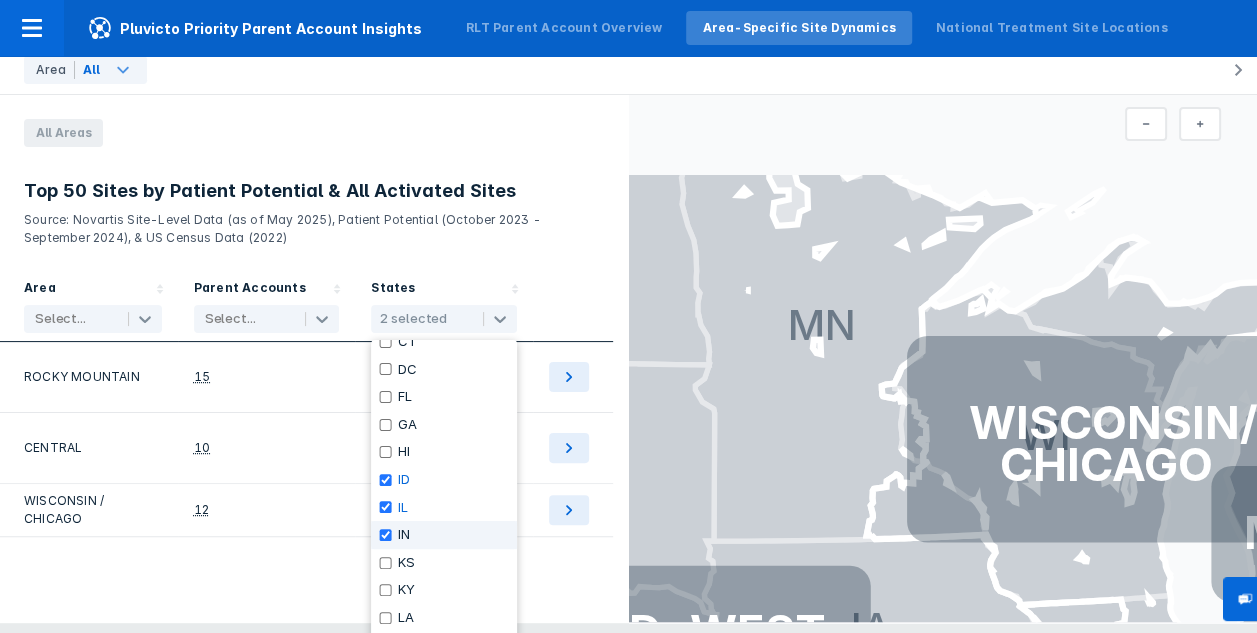 checkbox on "true" 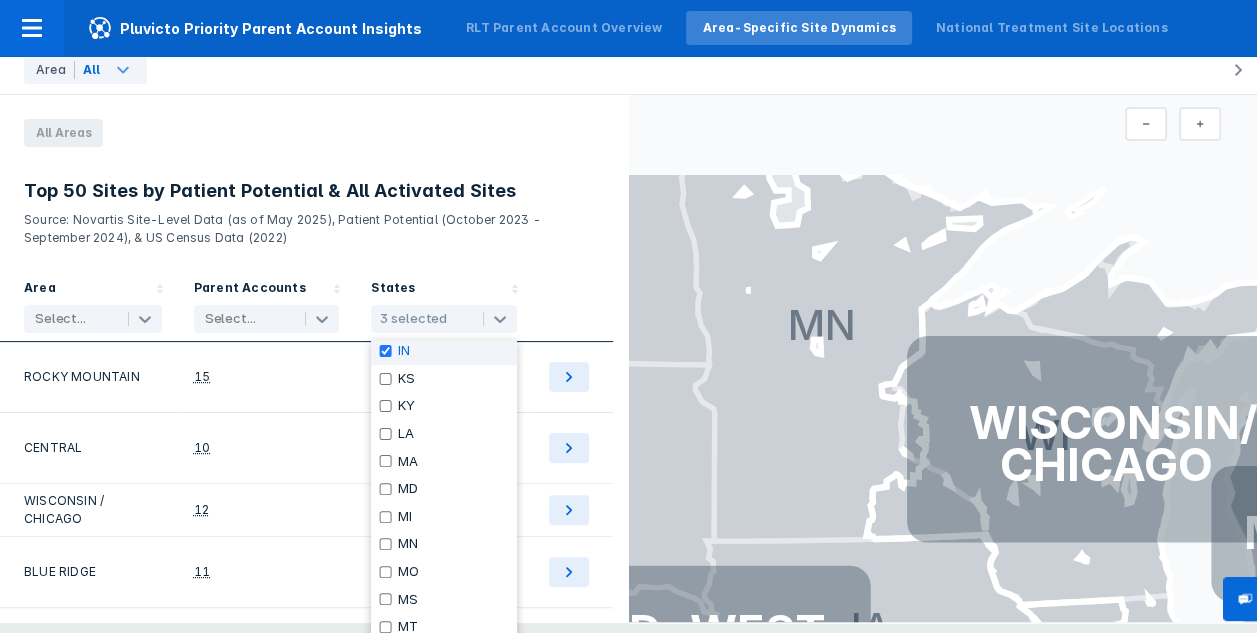 scroll, scrollTop: 440, scrollLeft: 0, axis: vertical 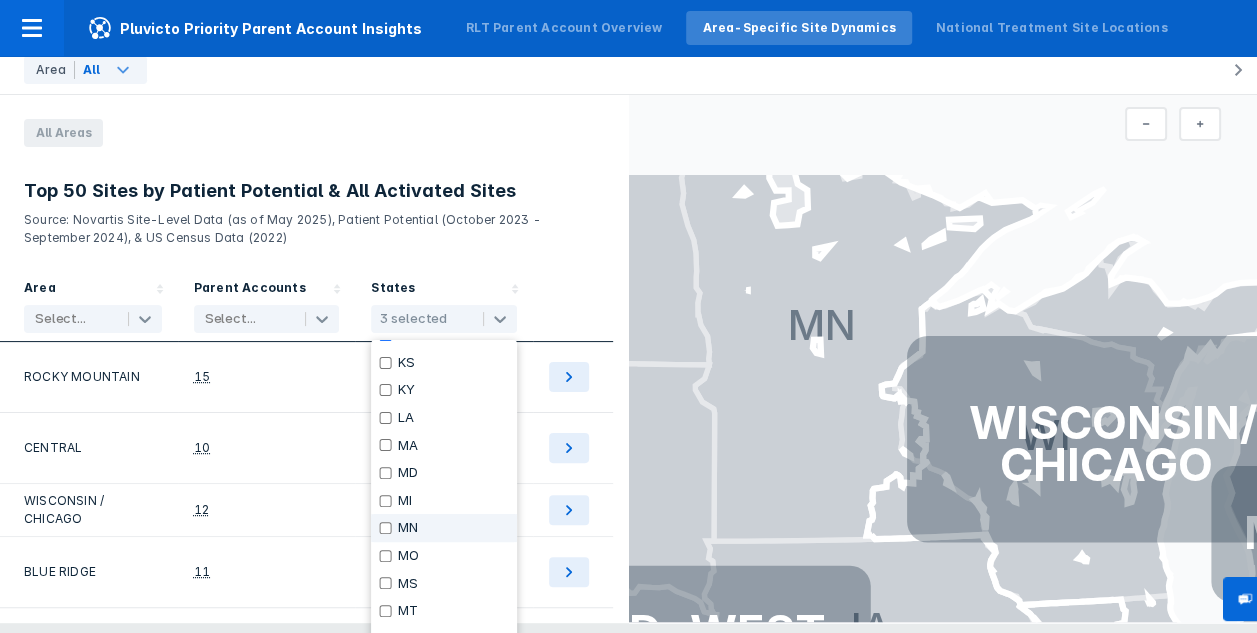 click at bounding box center [385, 528] 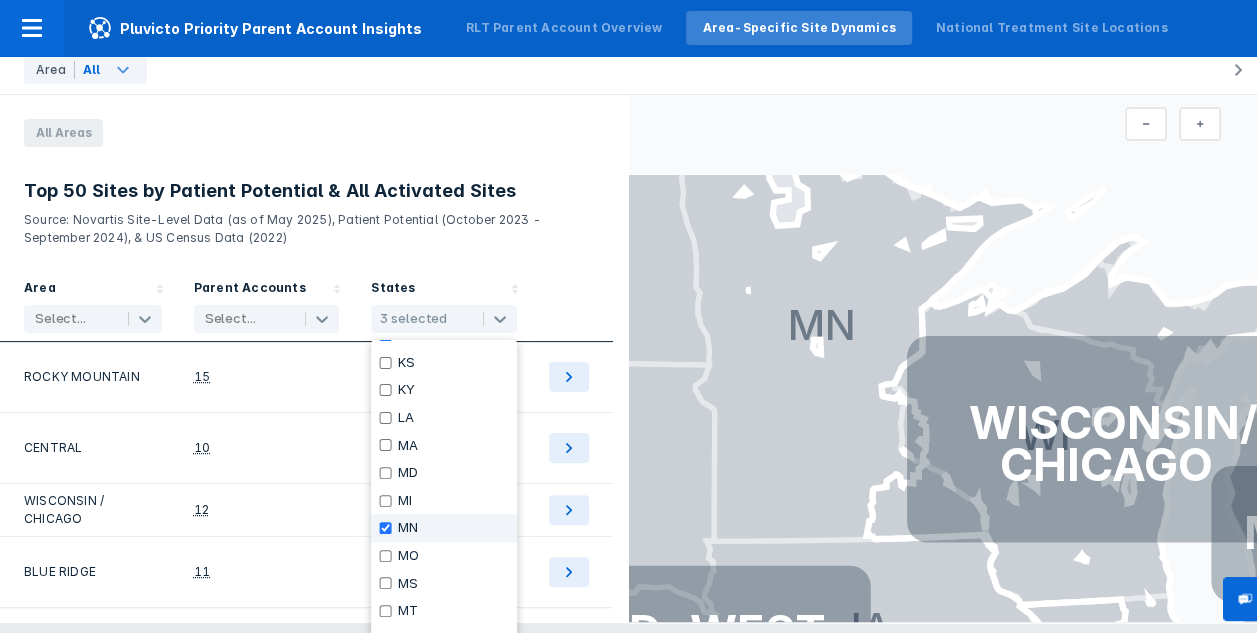 checkbox on "true" 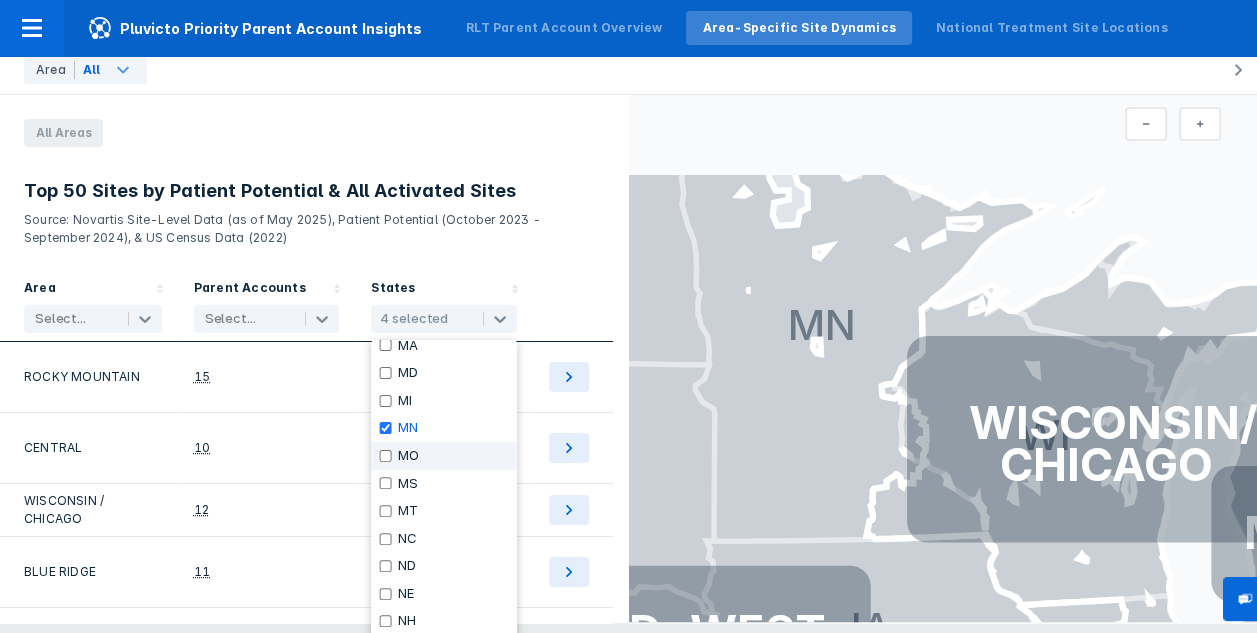 scroll, scrollTop: 640, scrollLeft: 0, axis: vertical 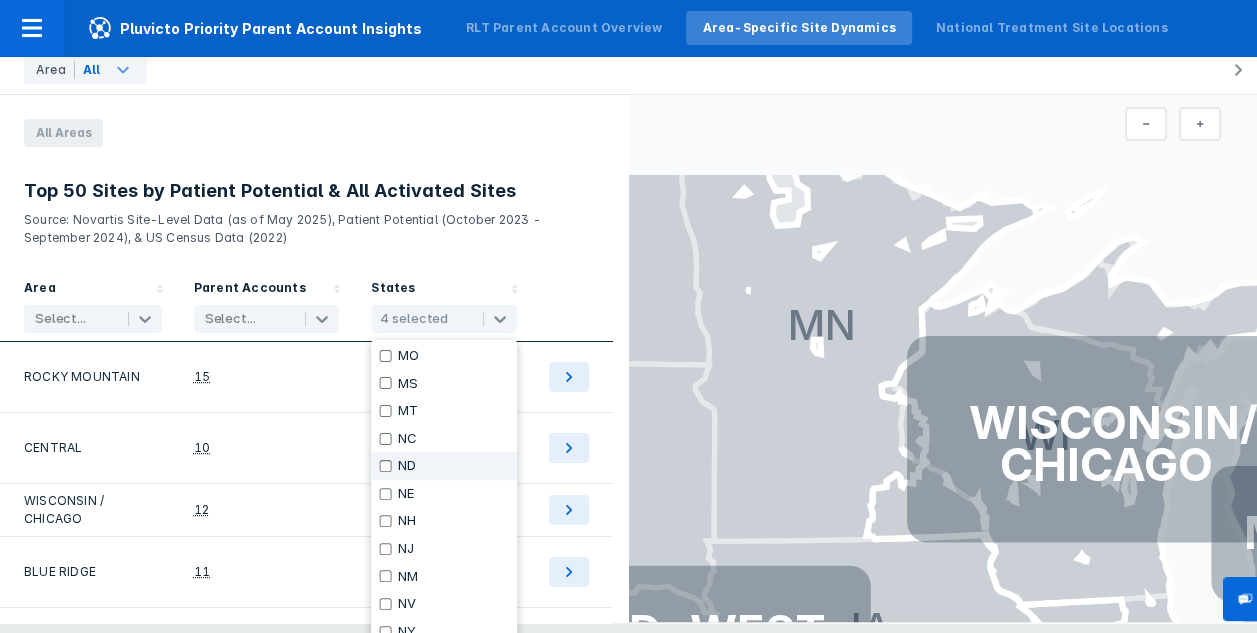 click at bounding box center [385, 466] 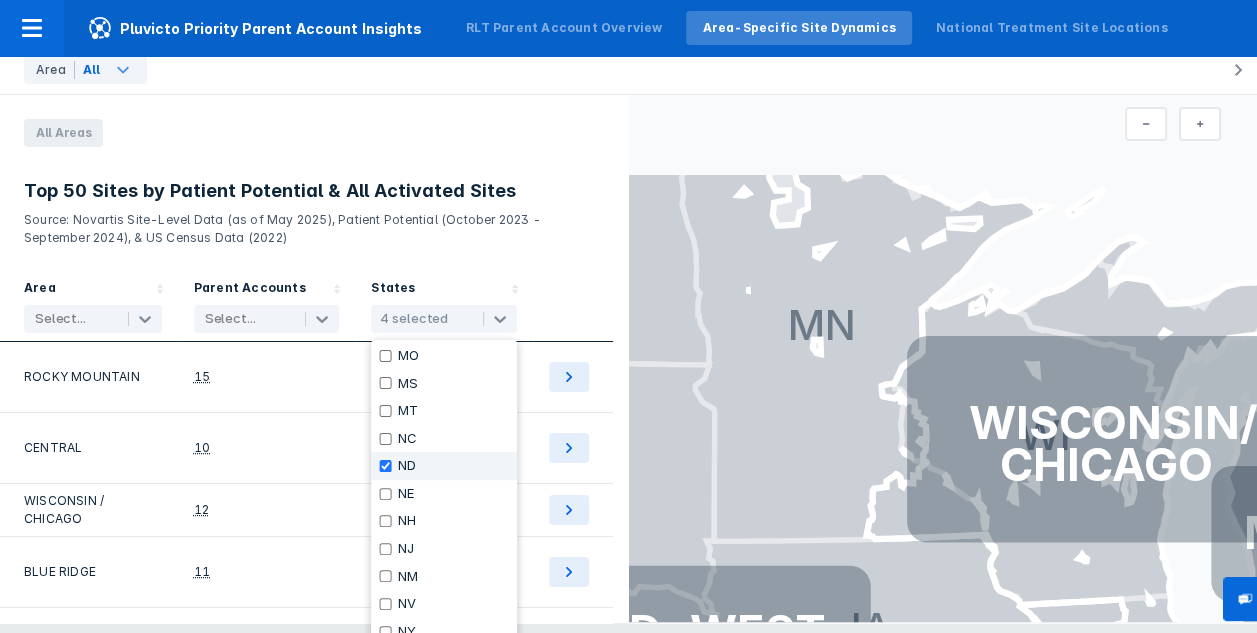 checkbox on "true" 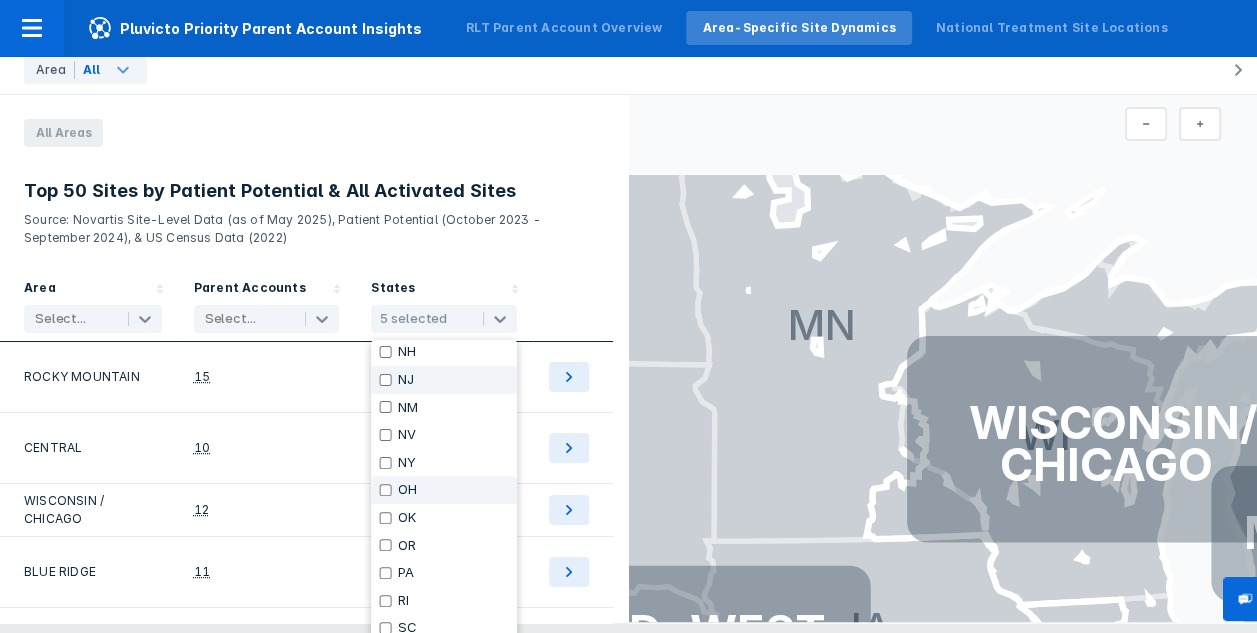 scroll, scrollTop: 840, scrollLeft: 0, axis: vertical 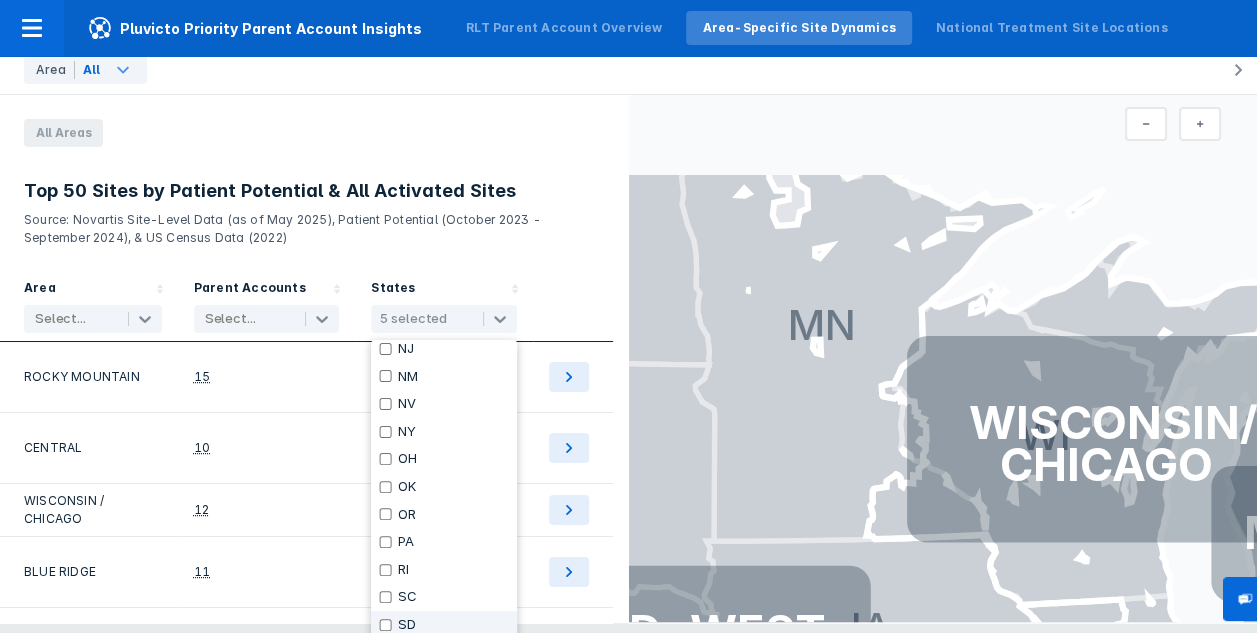 click at bounding box center (385, 625) 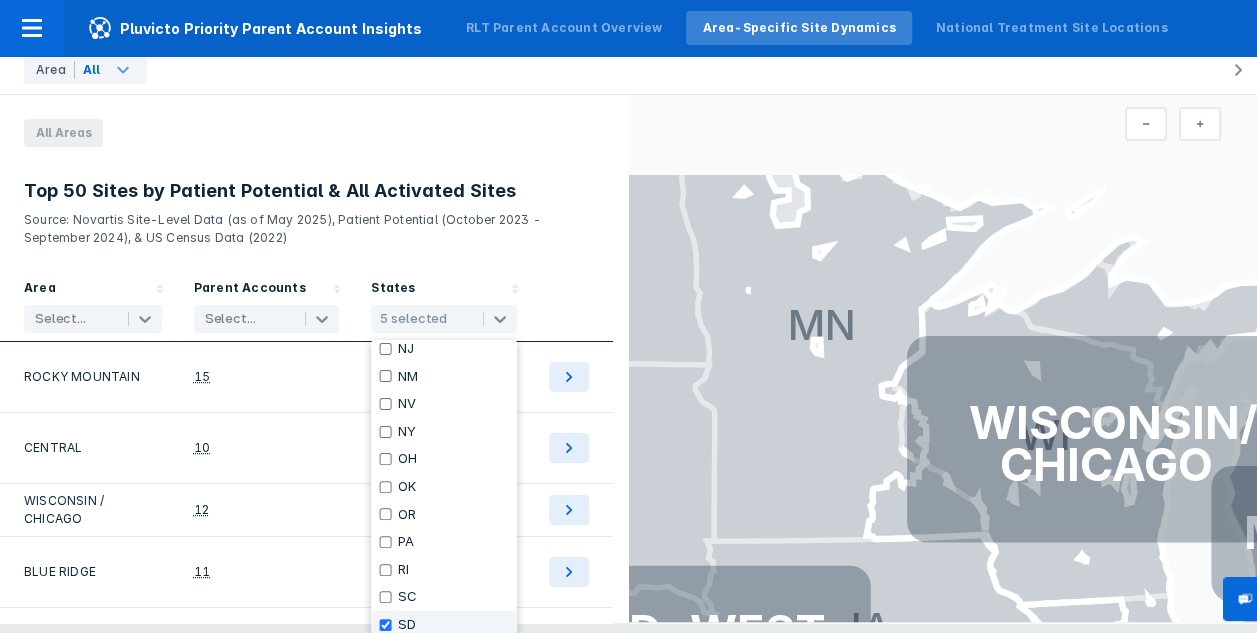 checkbox on "true" 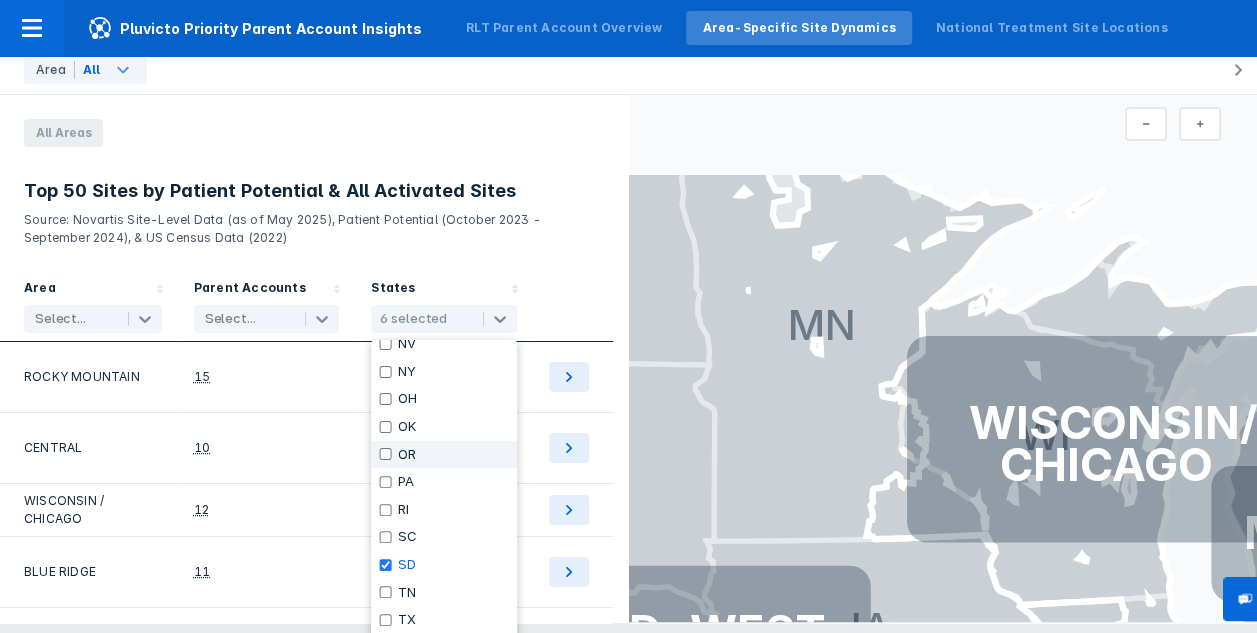 scroll, scrollTop: 1059, scrollLeft: 0, axis: vertical 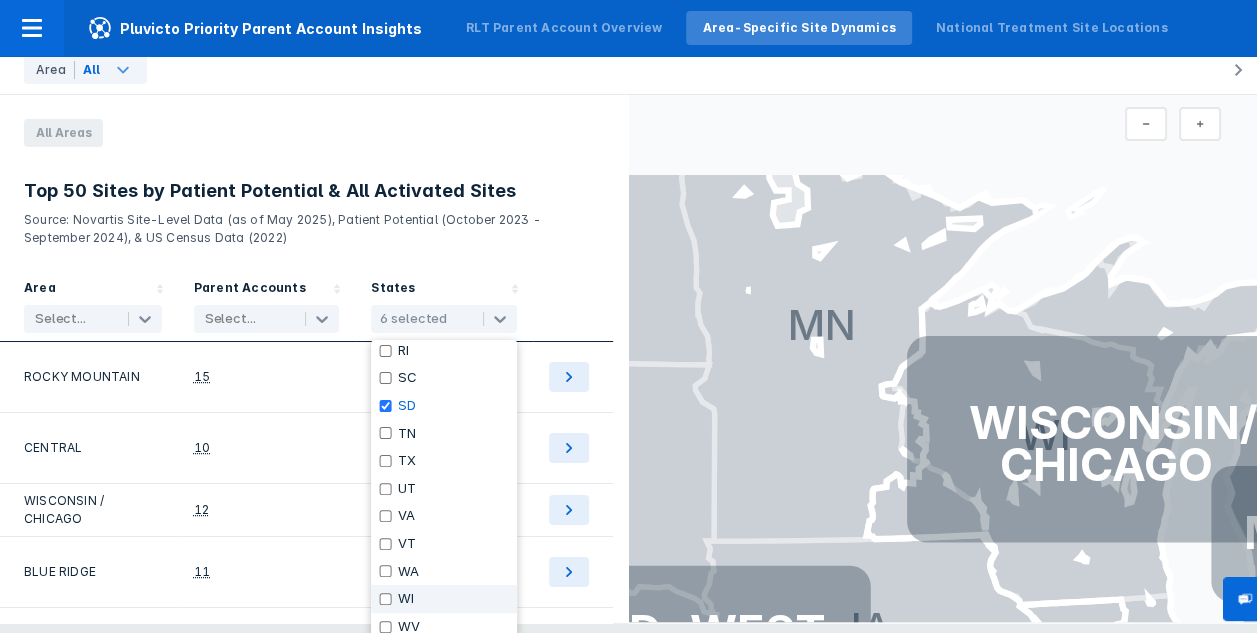 click at bounding box center [385, 599] 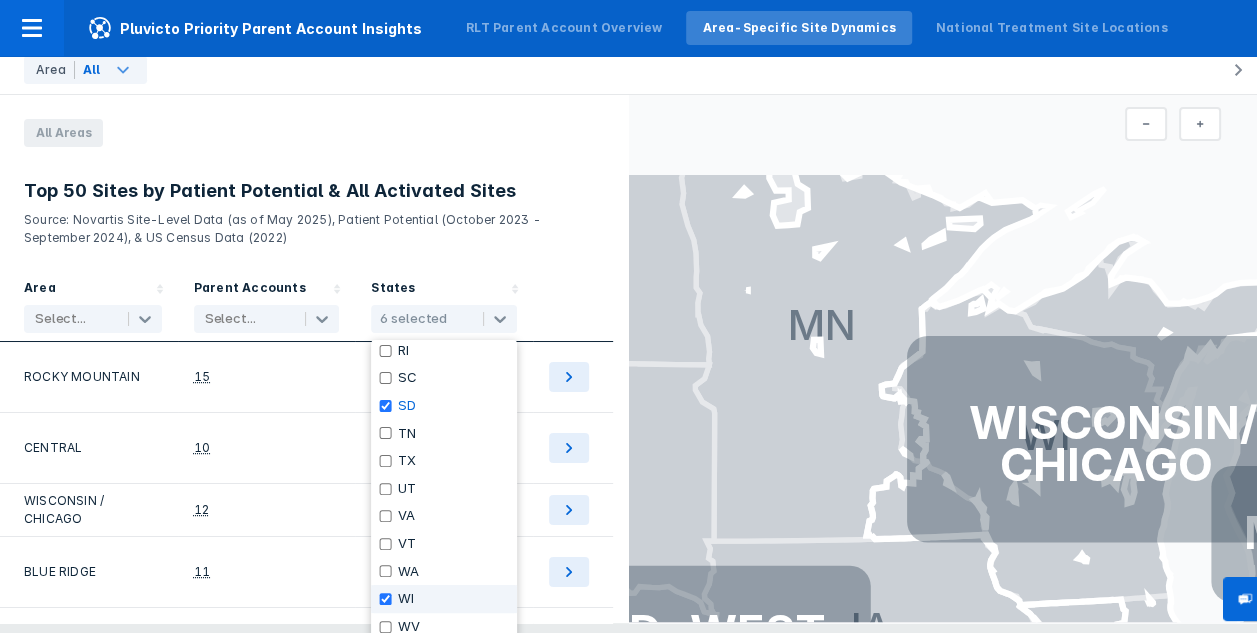 checkbox on "true" 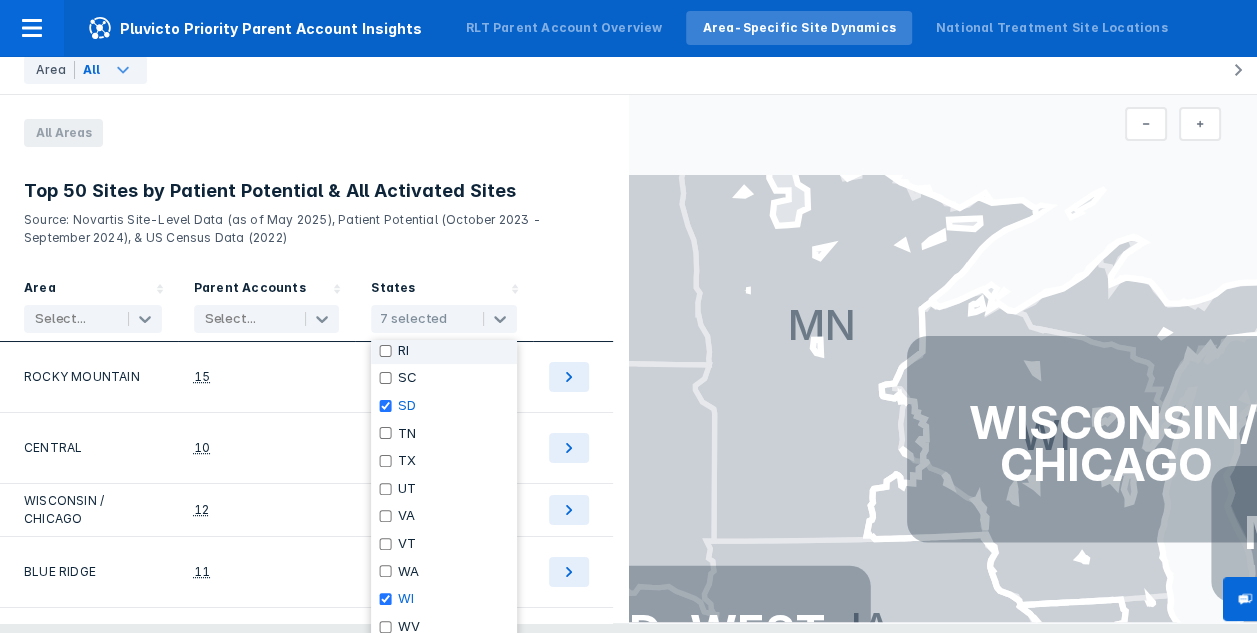 click on "Top 50 Sites by Patient Potential & All Activated Sites Source: [BRAND] Site-Level Data (as of [DATE]), Patient Potential ([DATE] - [DATE]), & US Census Data ([YEAR])" at bounding box center [314, 221] 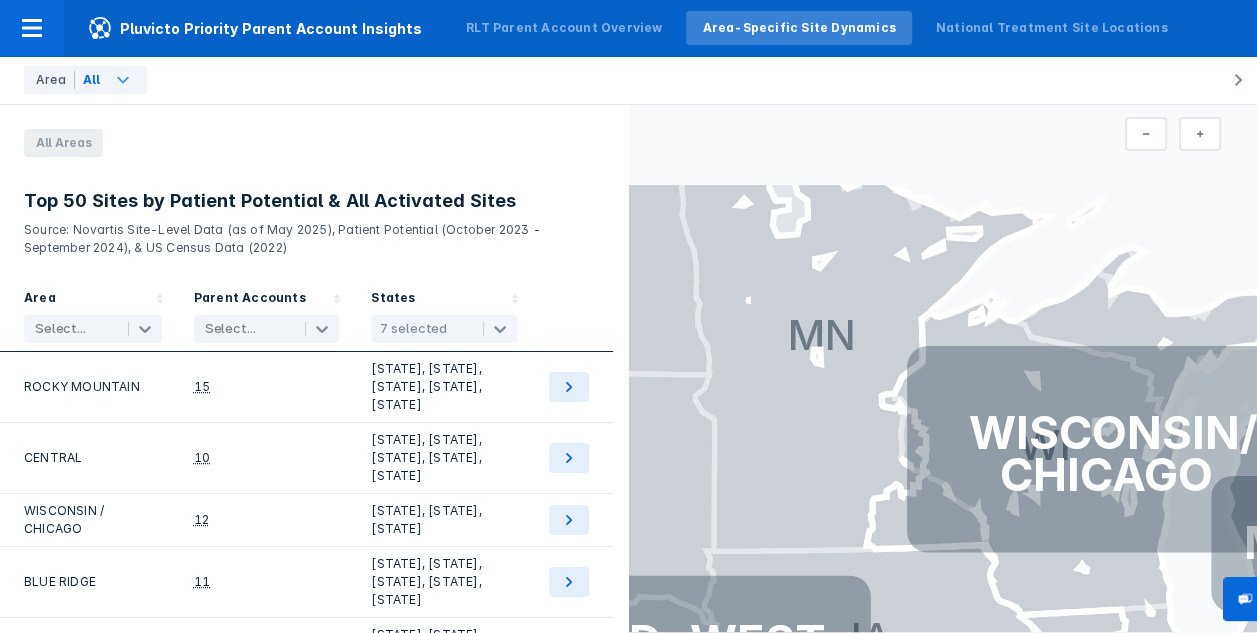 scroll, scrollTop: 15, scrollLeft: 0, axis: vertical 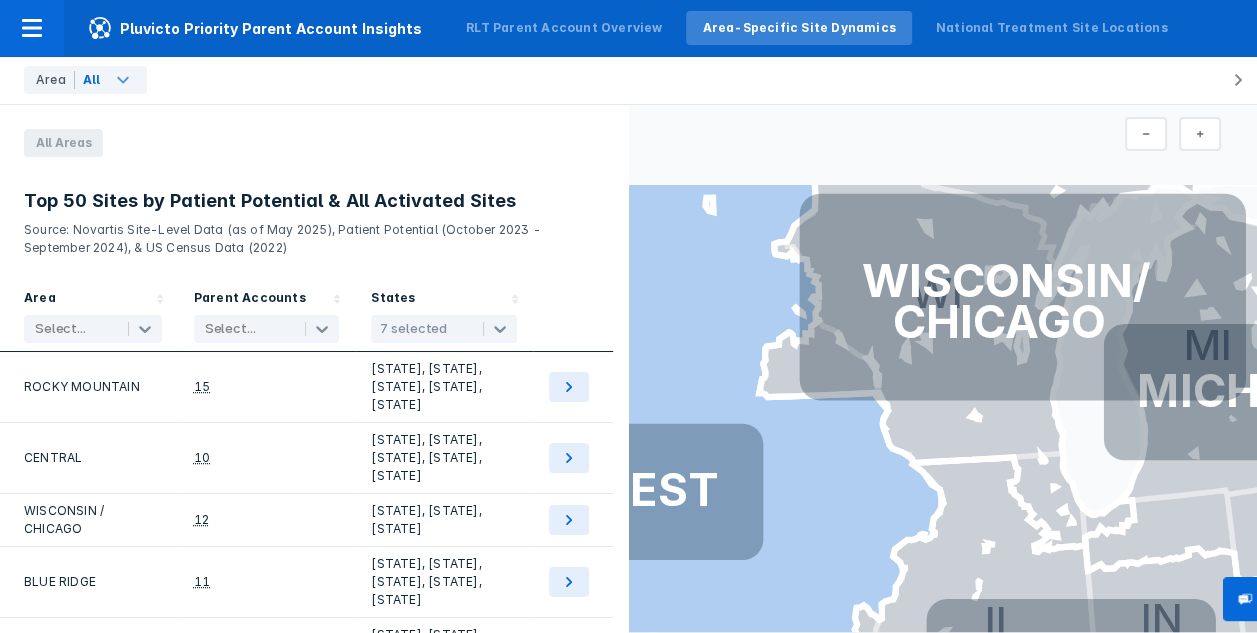drag, startPoint x: 882, startPoint y: 507, endPoint x: 754, endPoint y: 324, distance: 223.32263 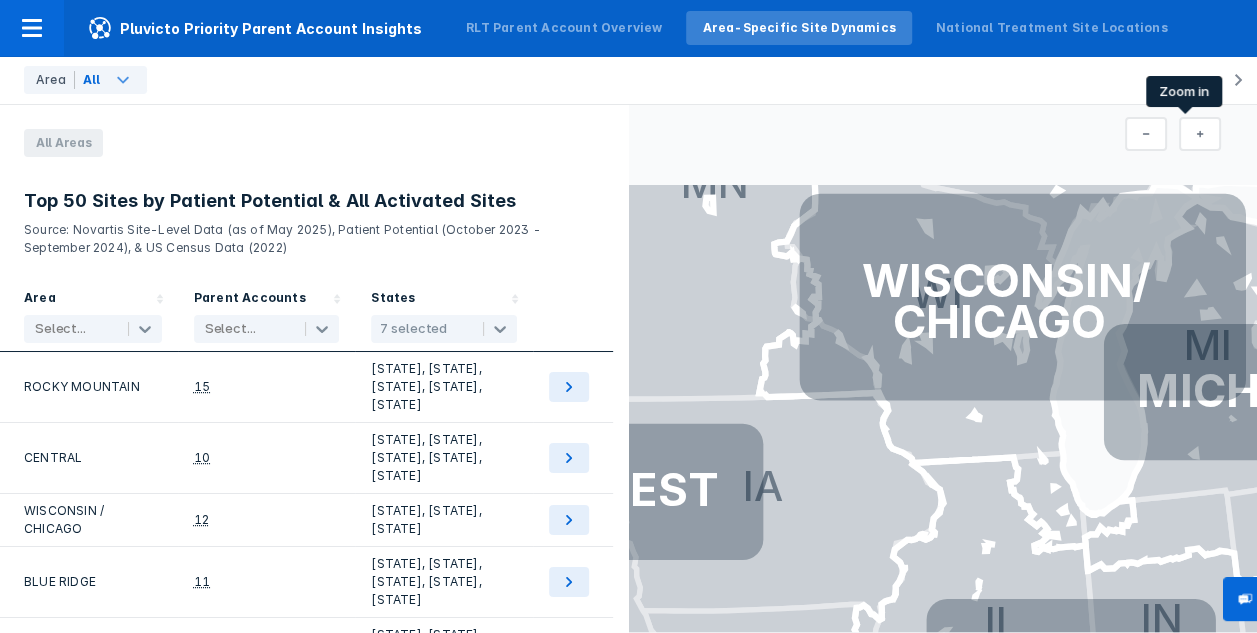 click at bounding box center (1200, 145) 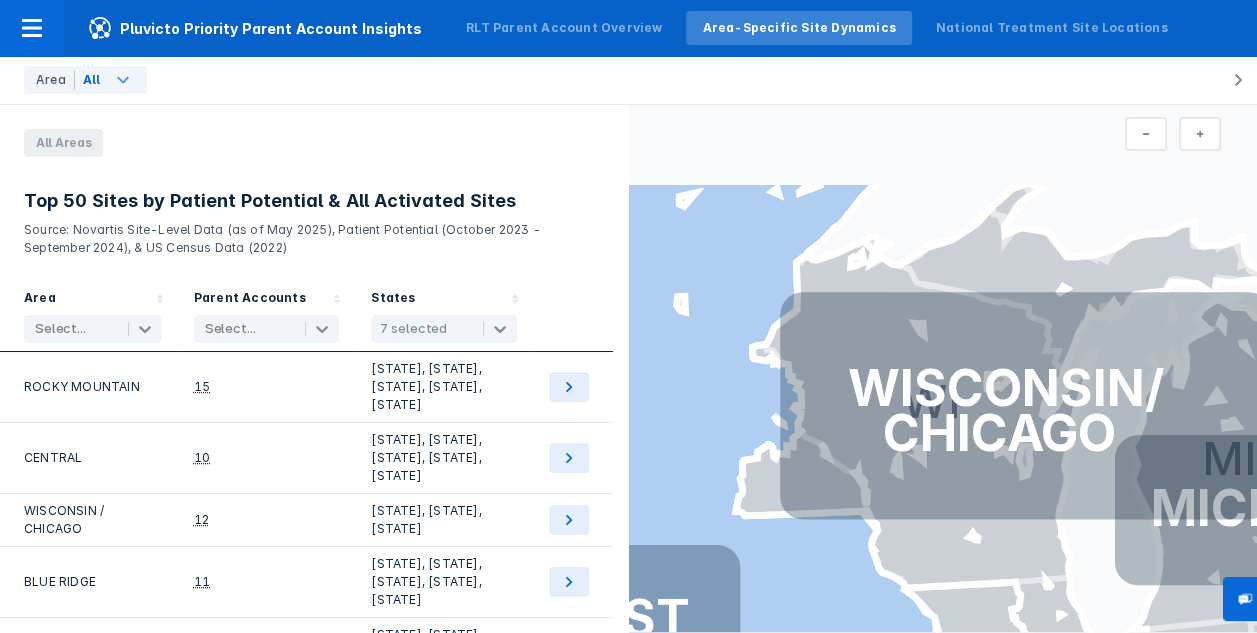 drag, startPoint x: 799, startPoint y: 269, endPoint x: 811, endPoint y: 569, distance: 300.2399 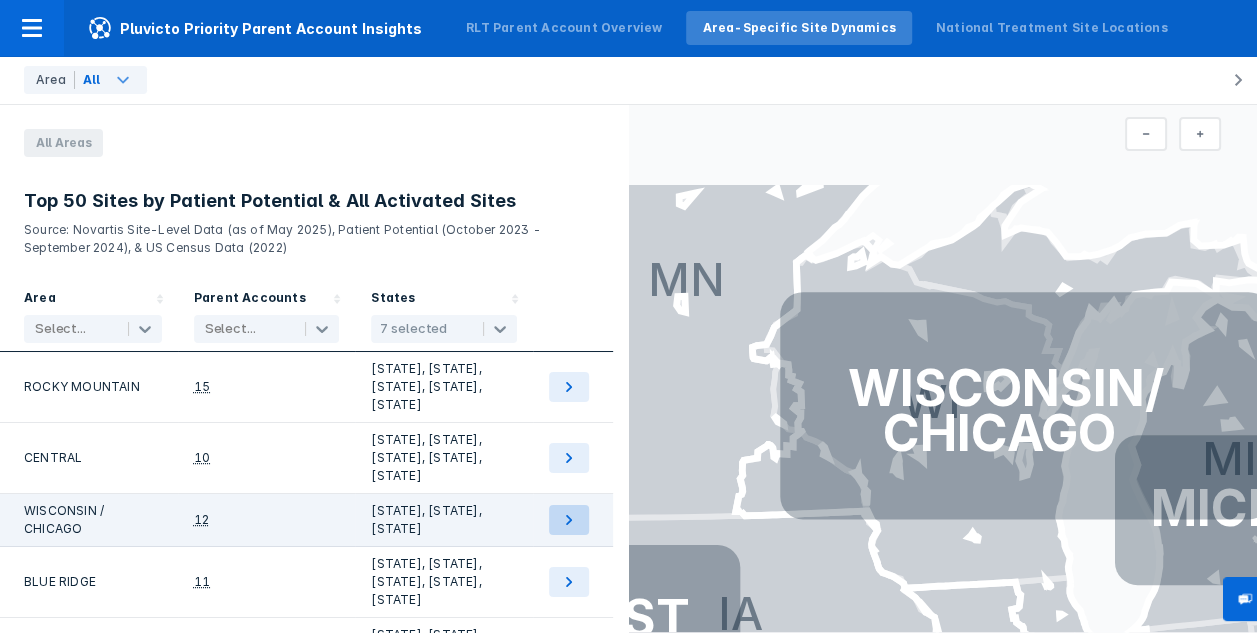 click 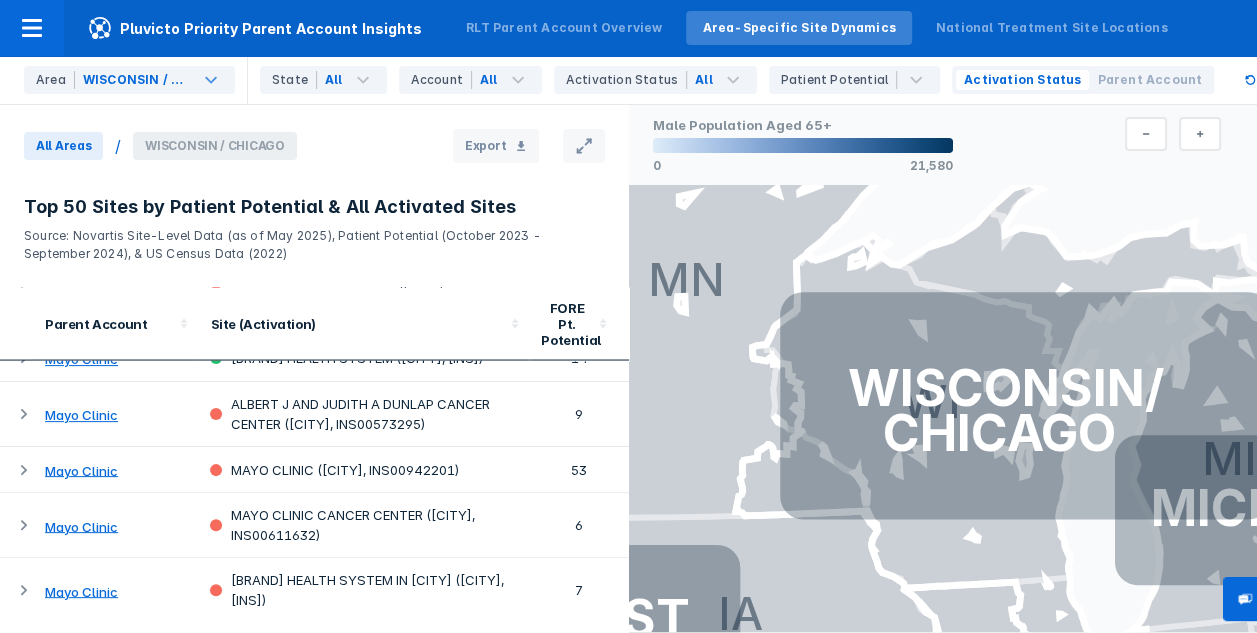 scroll, scrollTop: 1800, scrollLeft: 0, axis: vertical 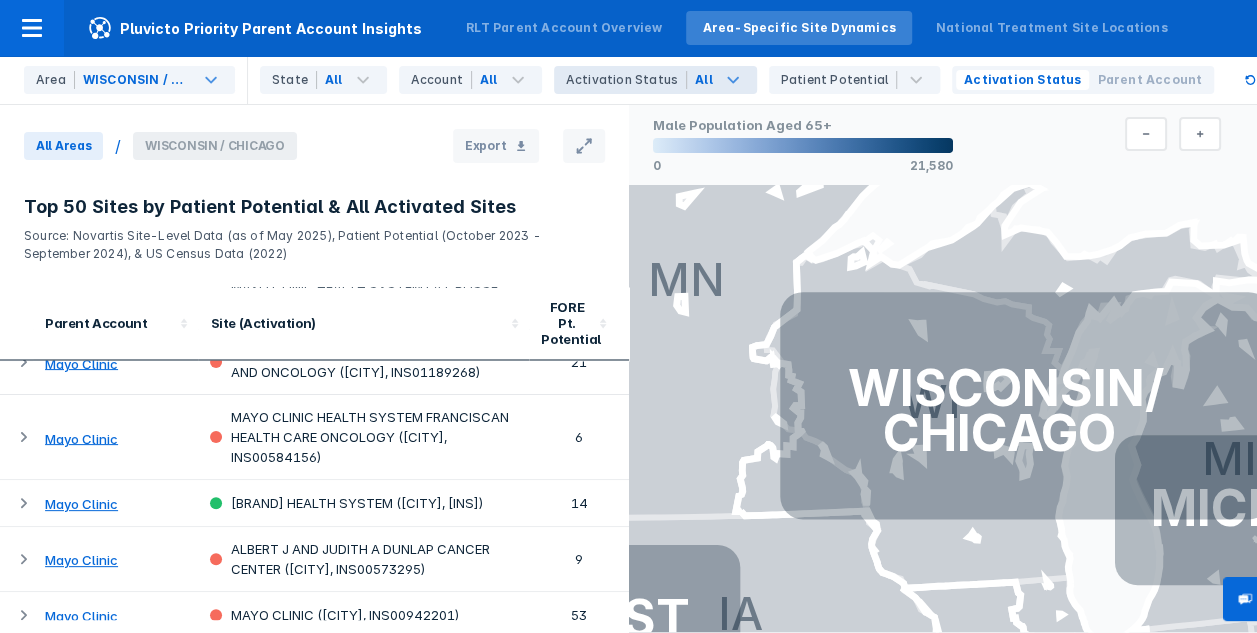 click 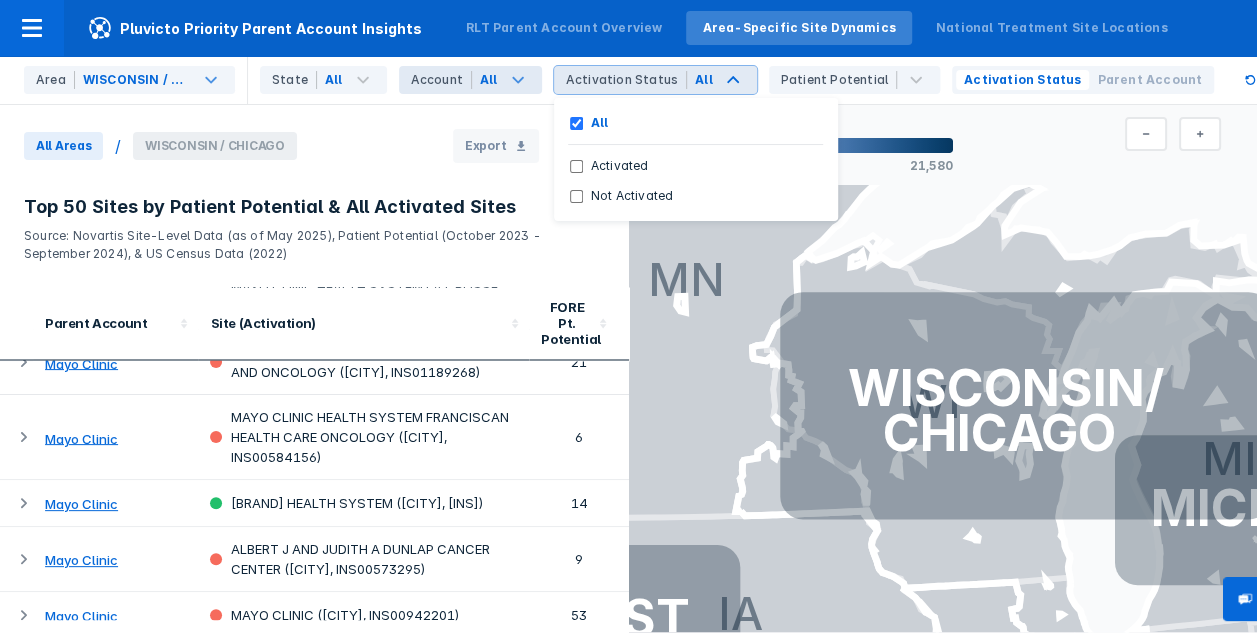 click on "All" at bounding box center (507, 80) 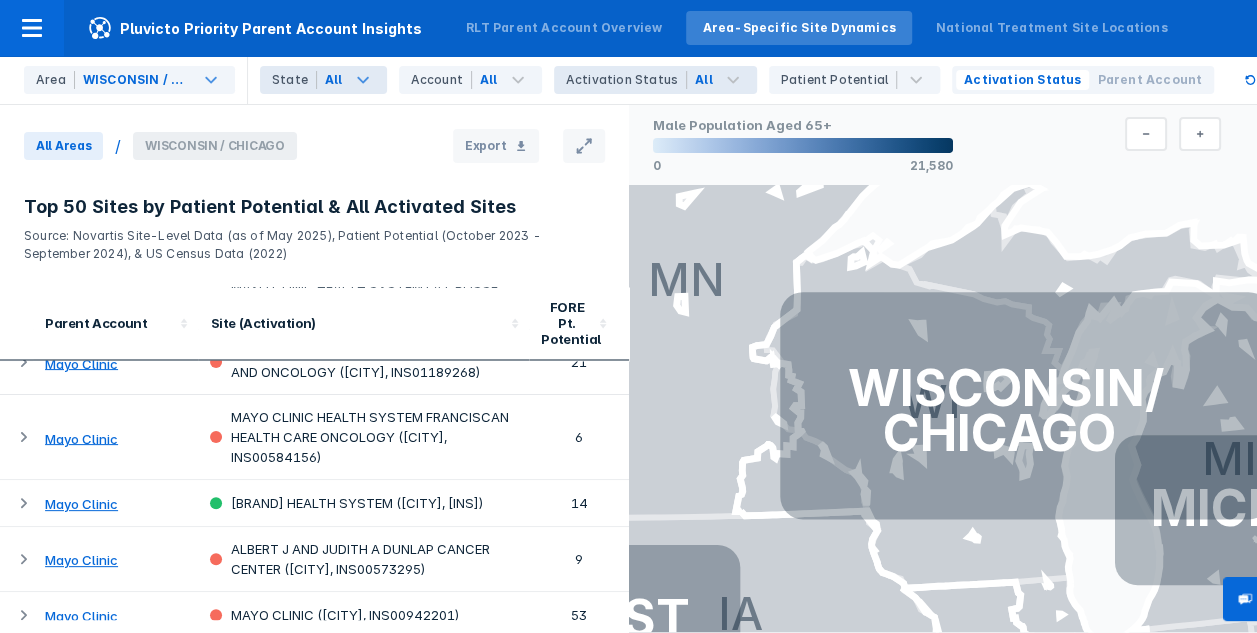 click 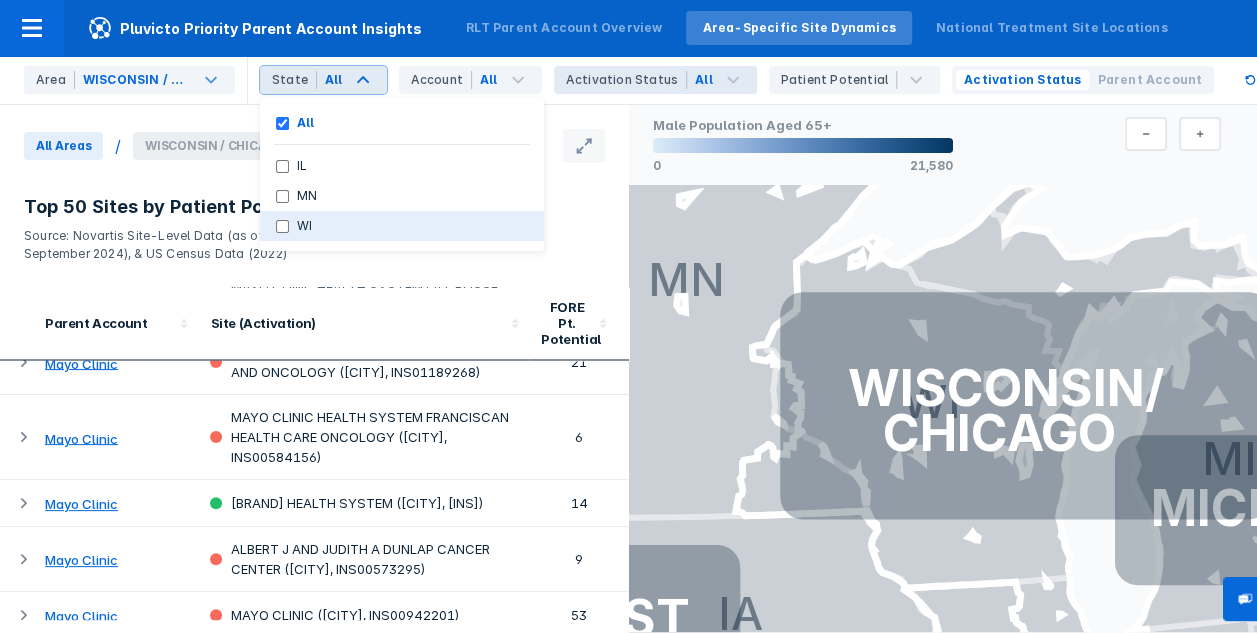 click on "WI" at bounding box center (282, 226) 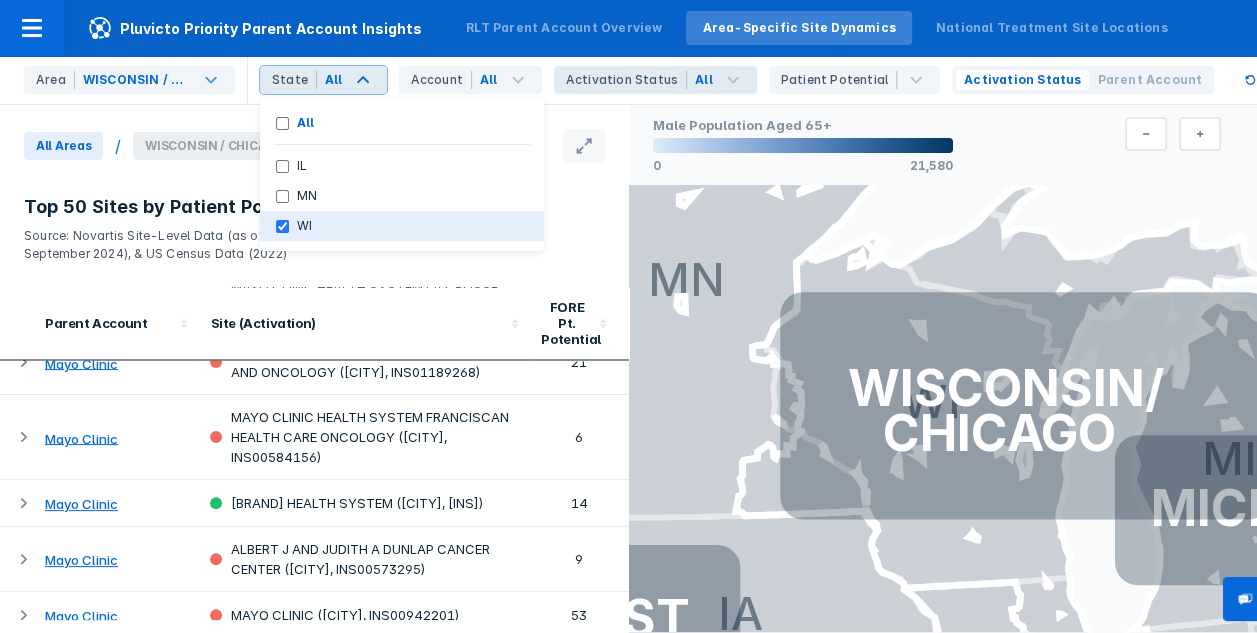 checkbox on "true" 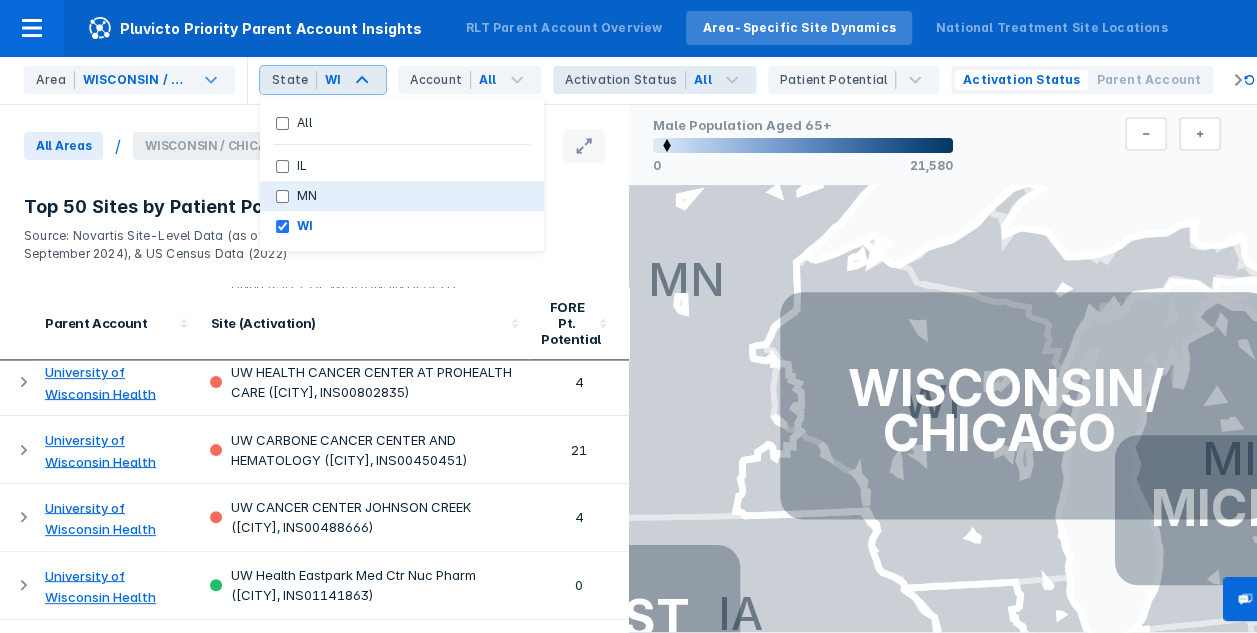 click on "MN" at bounding box center [282, 196] 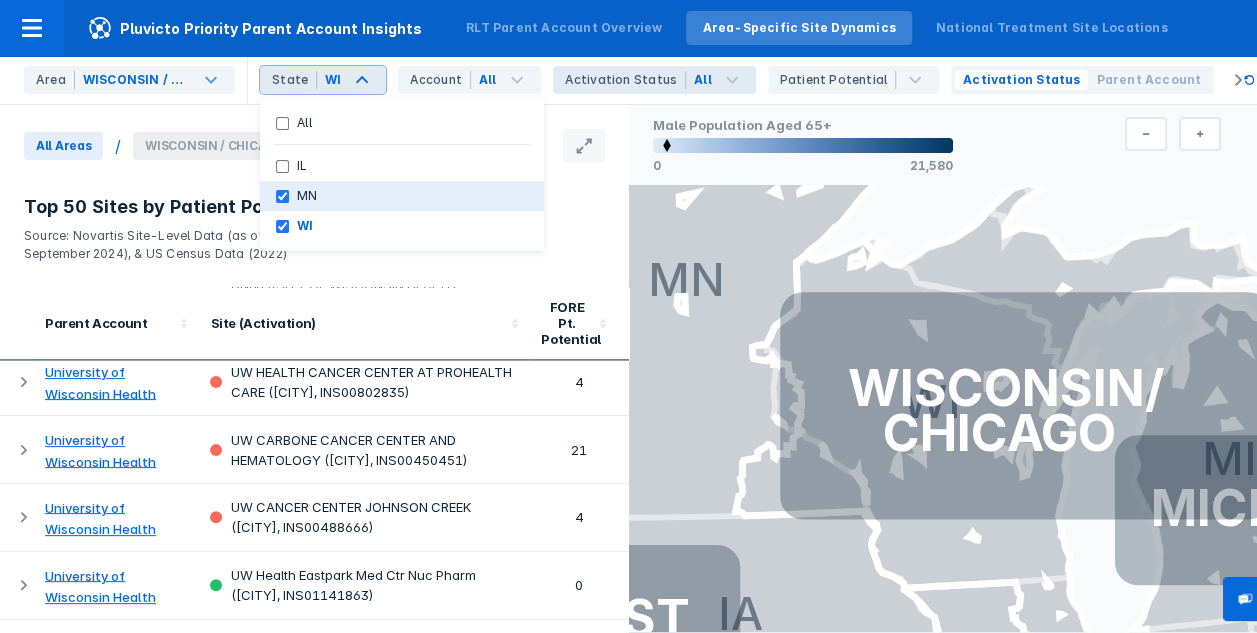 checkbox on "true" 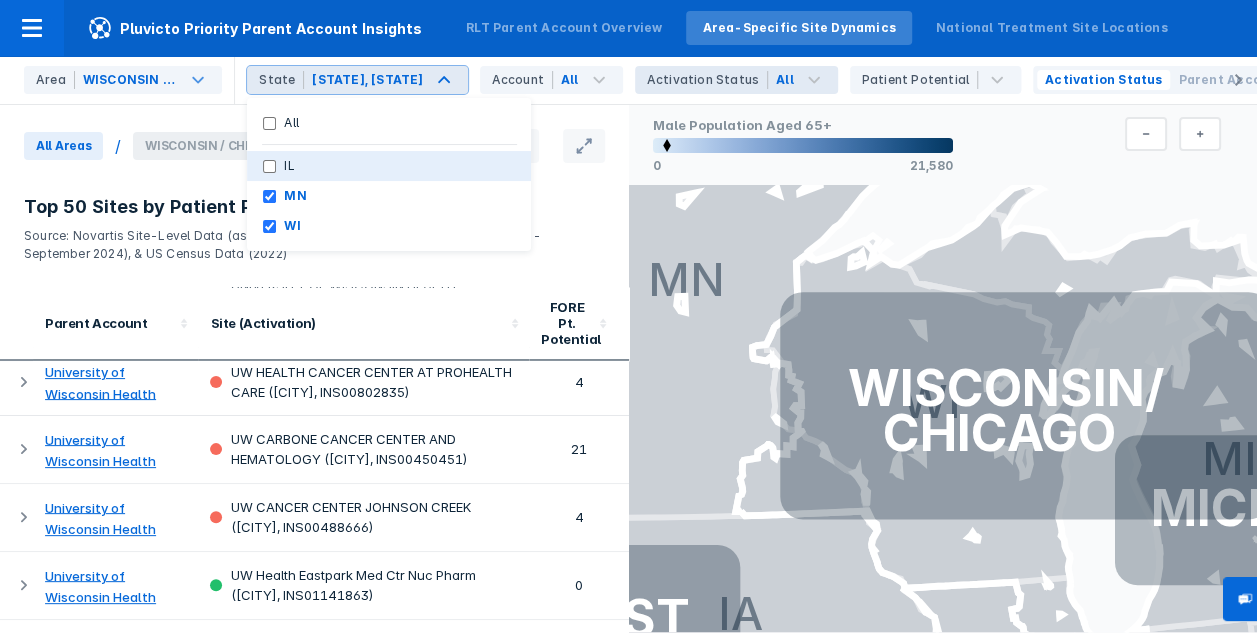 click on "IL" at bounding box center (389, 166) 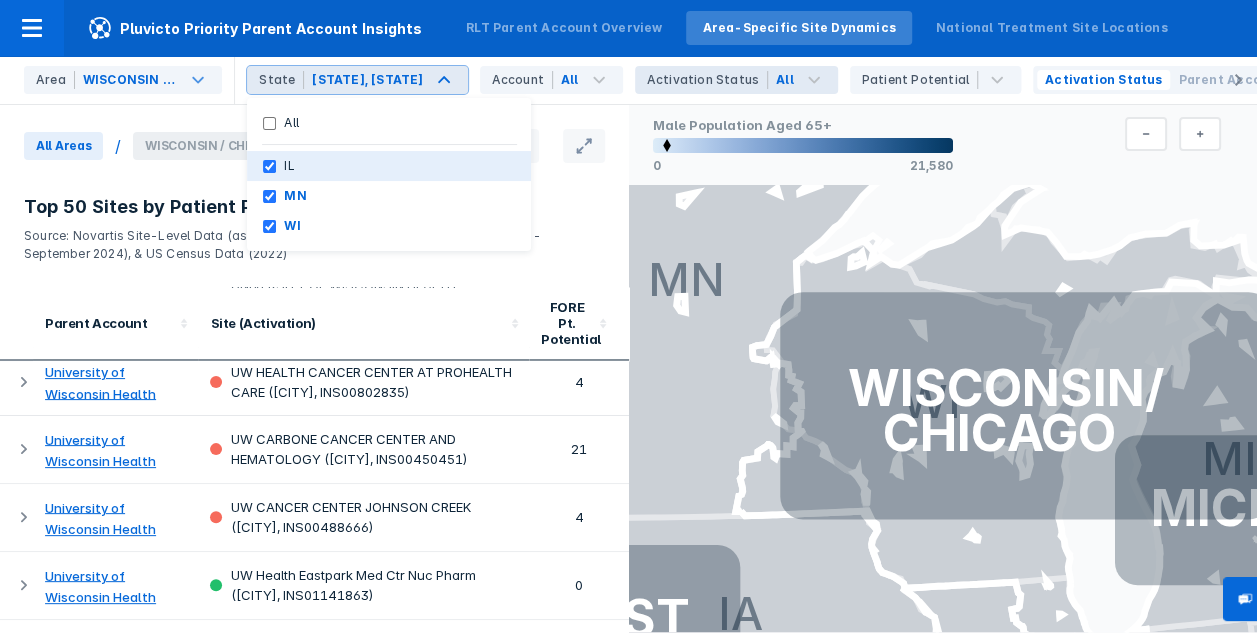 checkbox on "true" 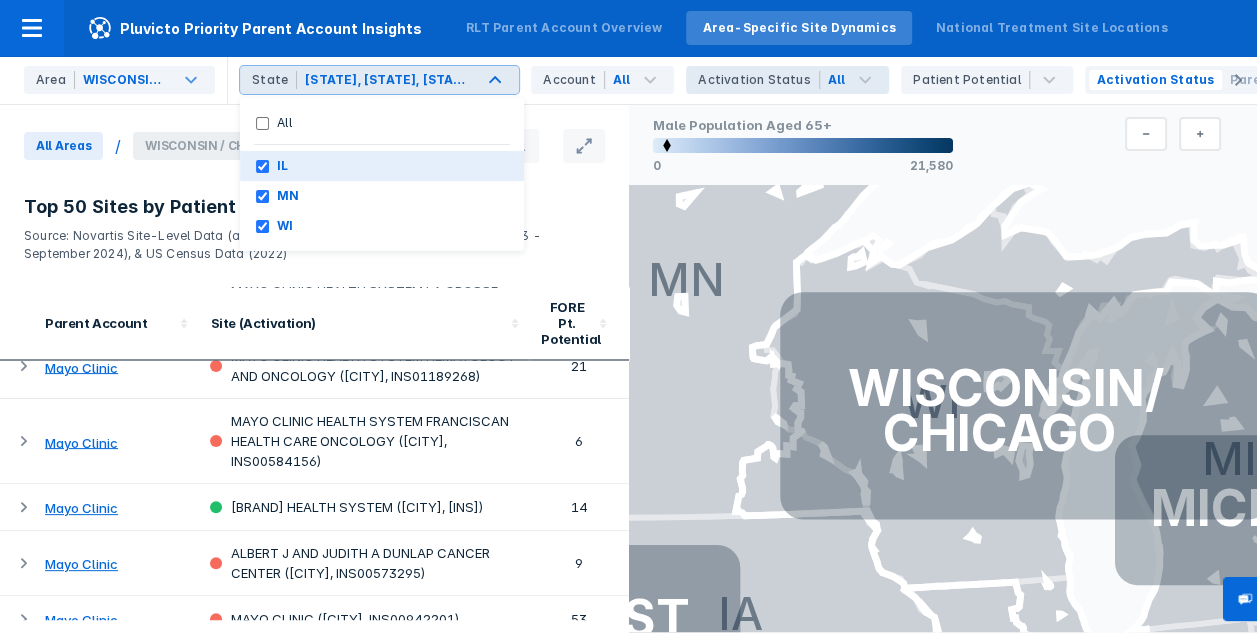 scroll, scrollTop: 1800, scrollLeft: 0, axis: vertical 